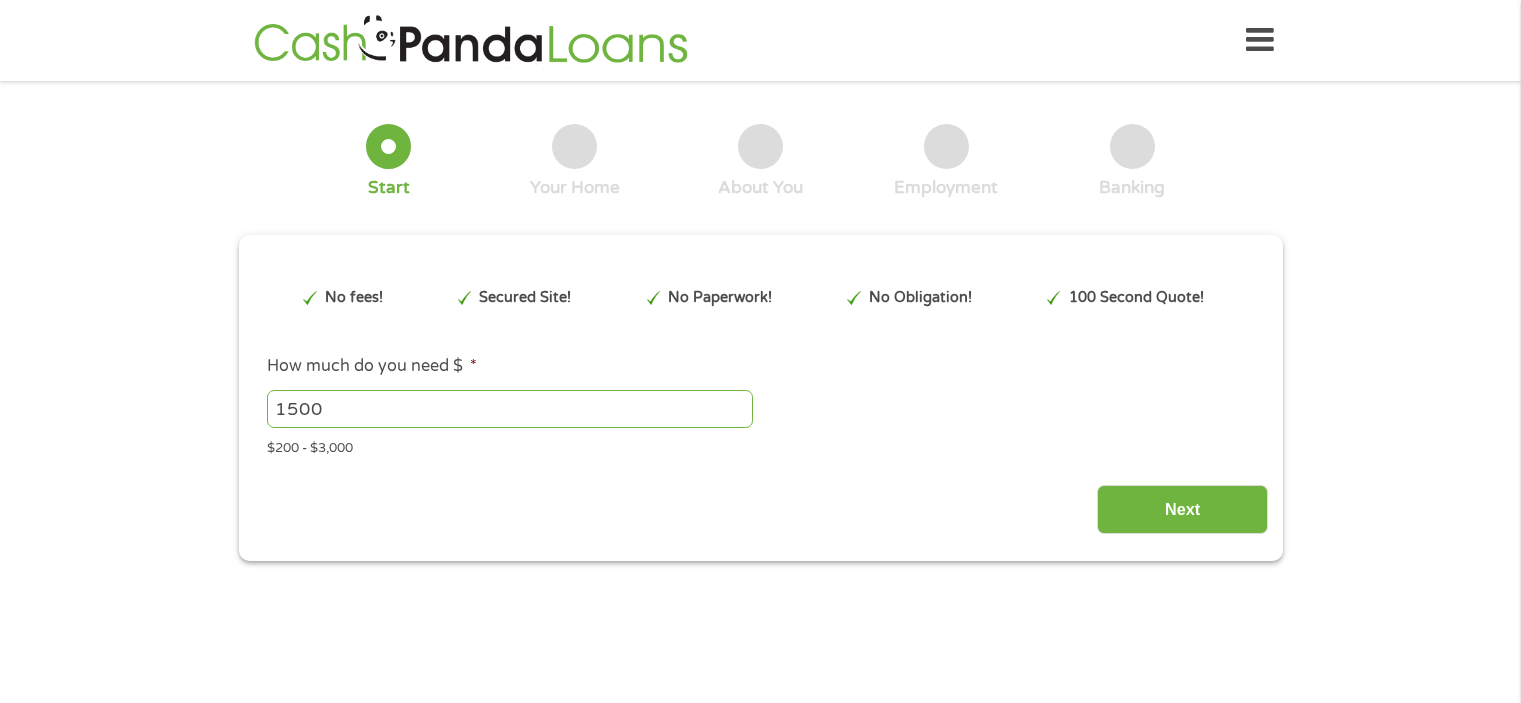 scroll, scrollTop: 0, scrollLeft: 0, axis: both 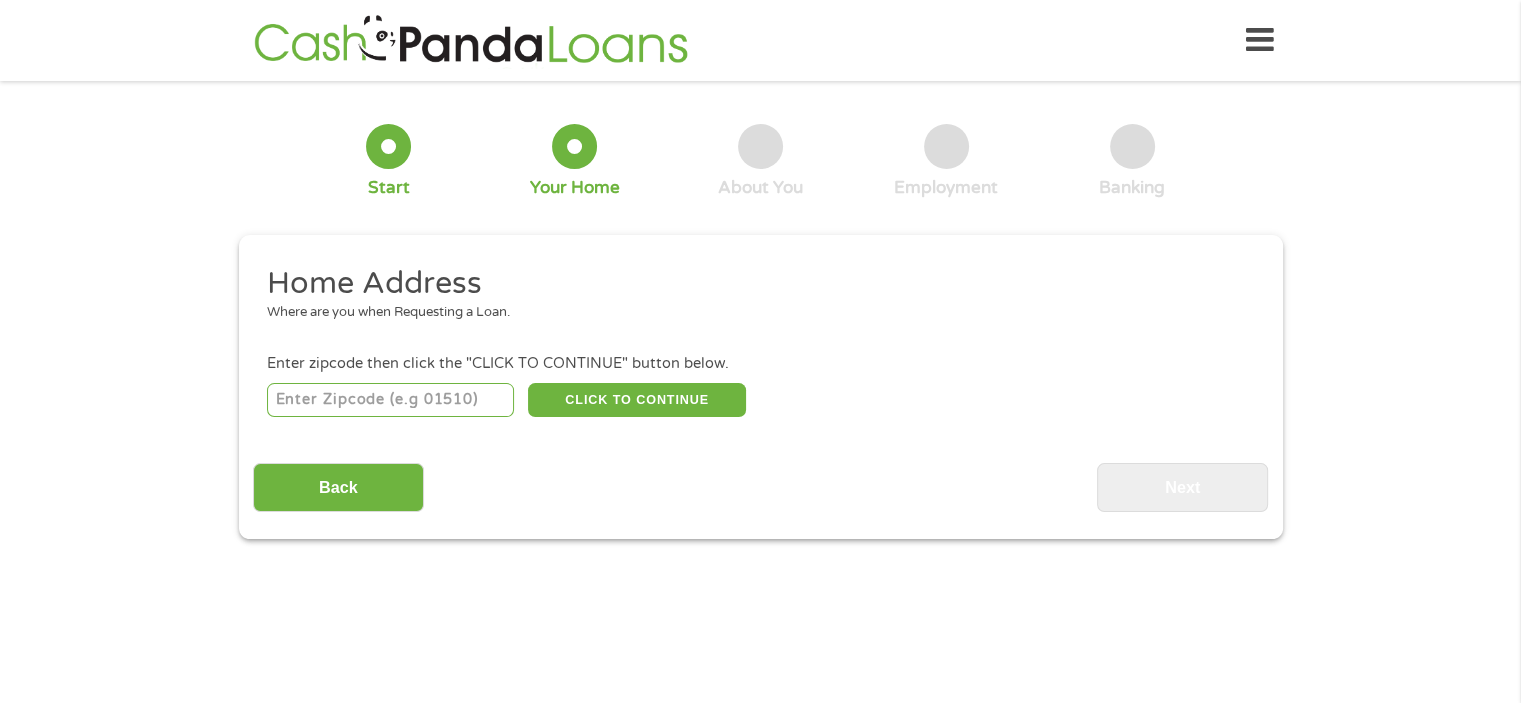 click at bounding box center [390, 400] 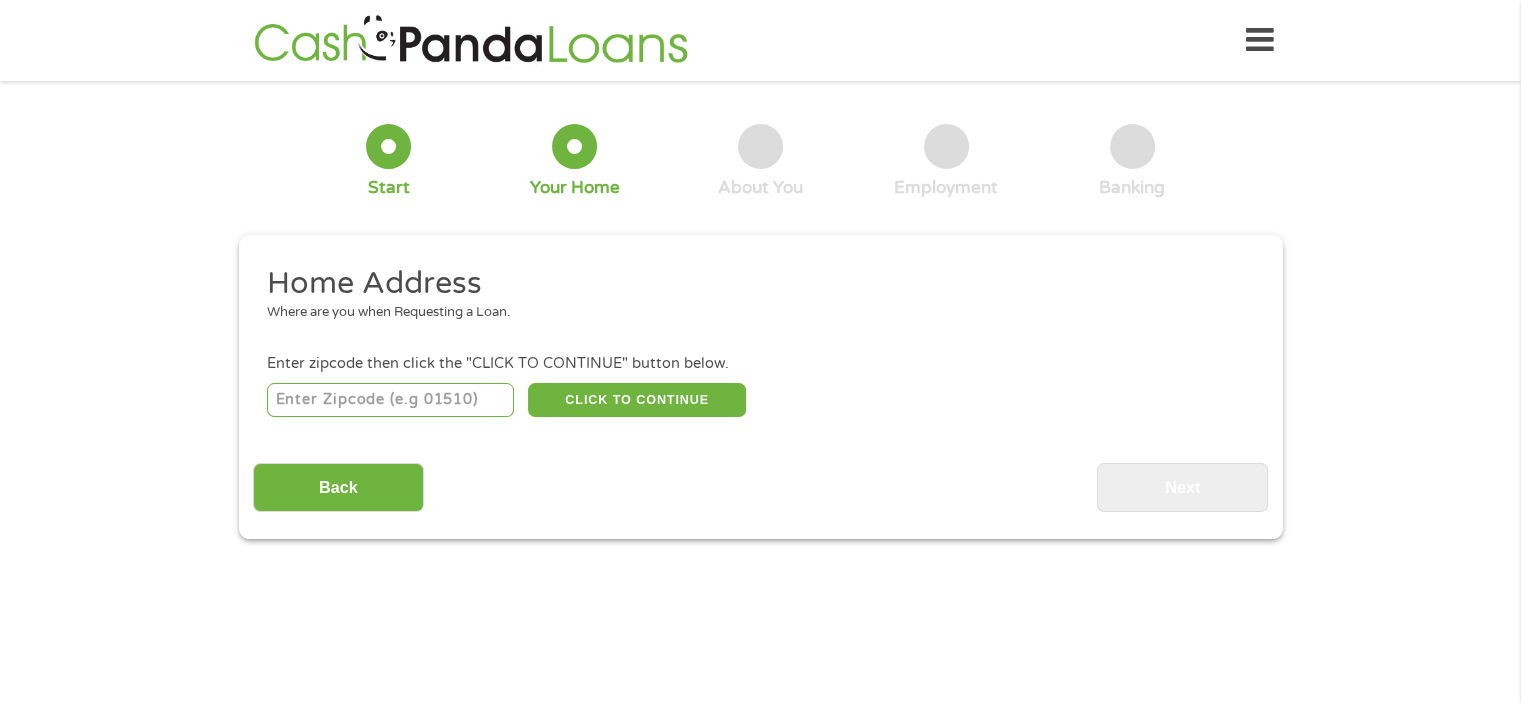 type on "[NUMBER]" 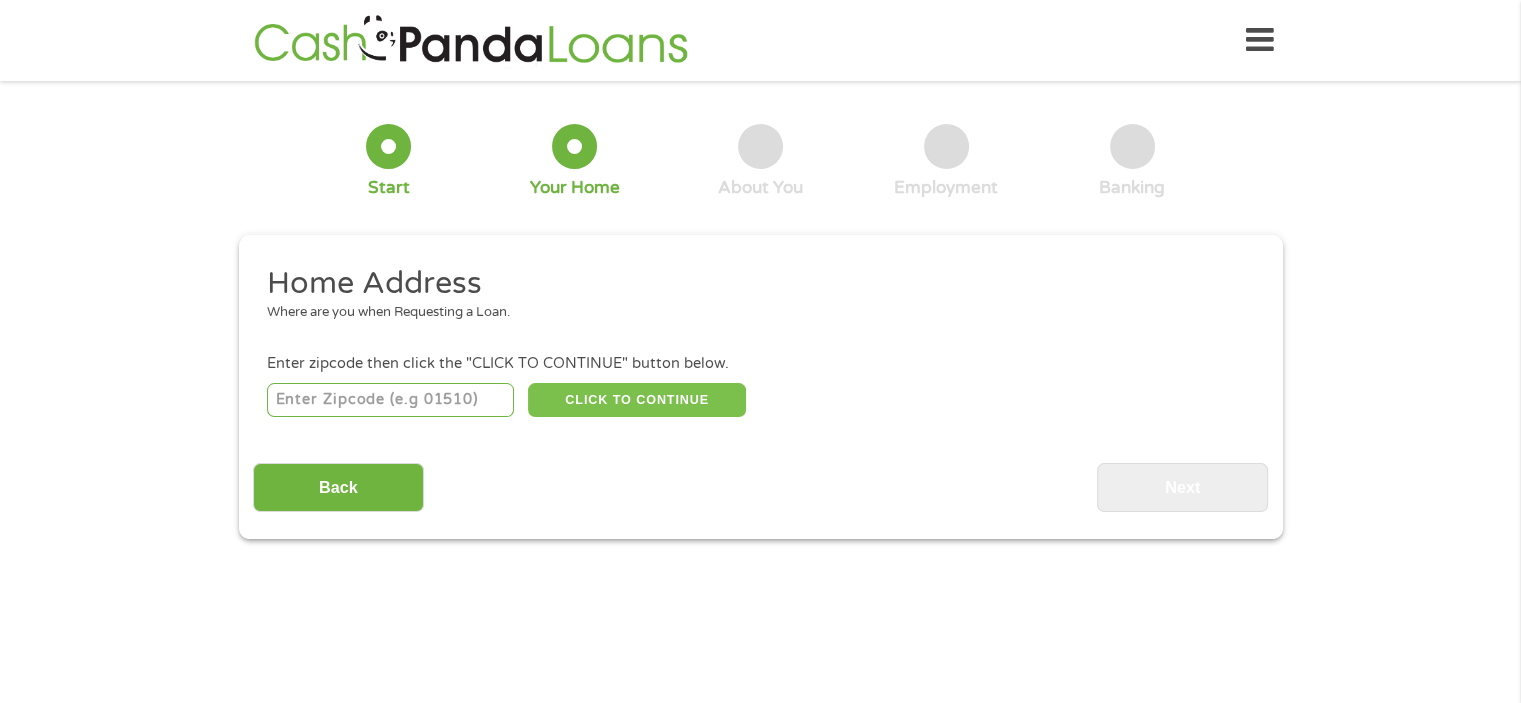 click on "CLICK TO CONTINUE" at bounding box center [637, 400] 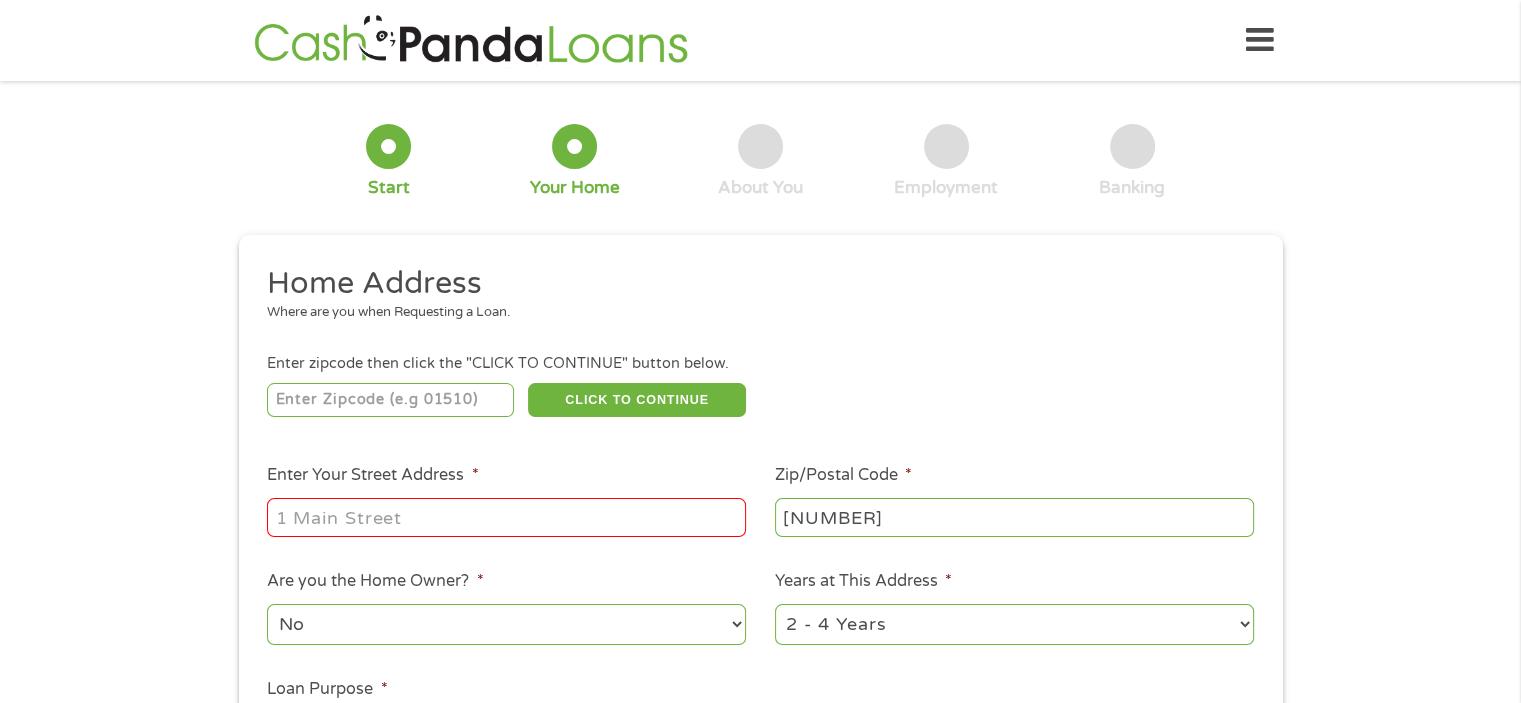 click on "Enter Your Street Address *" at bounding box center (506, 517) 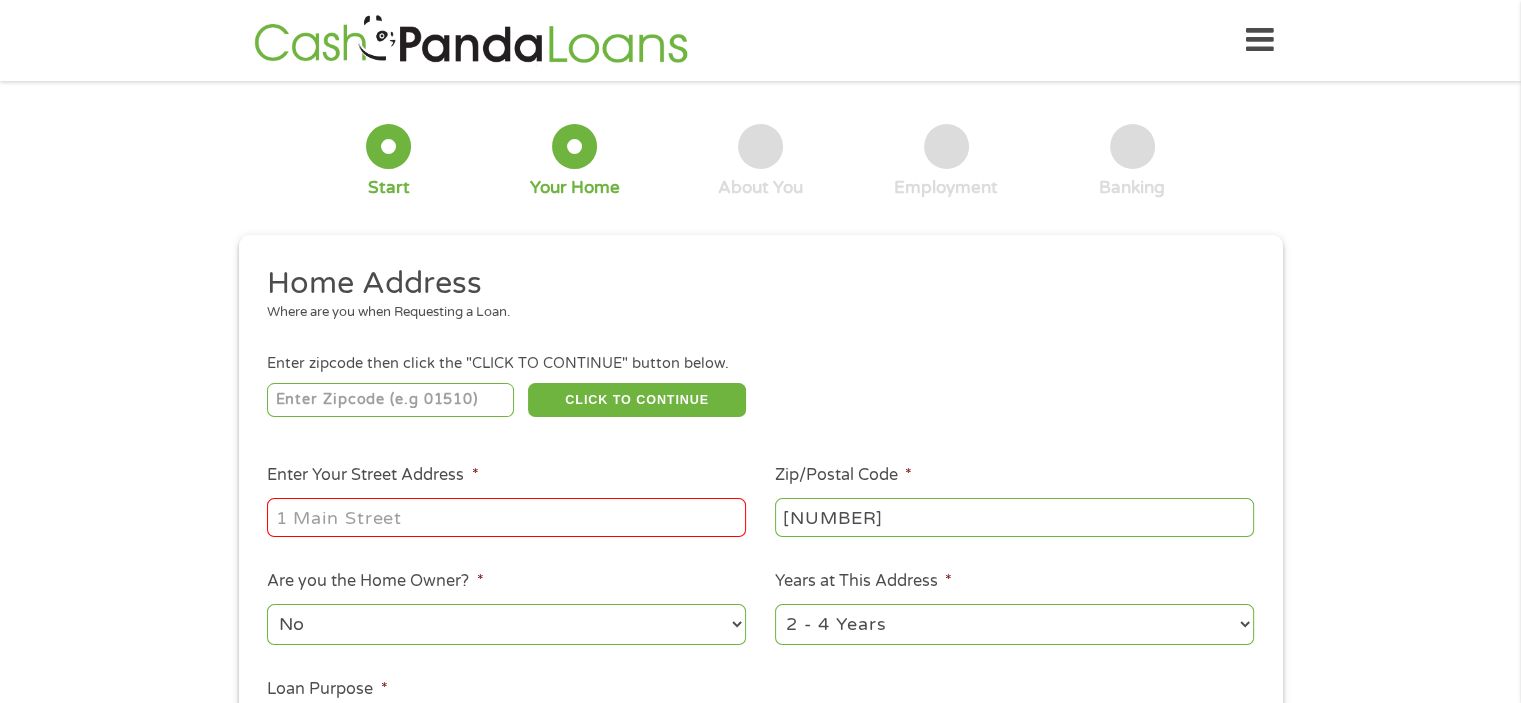 type on "[NUMBER] [STREET]" 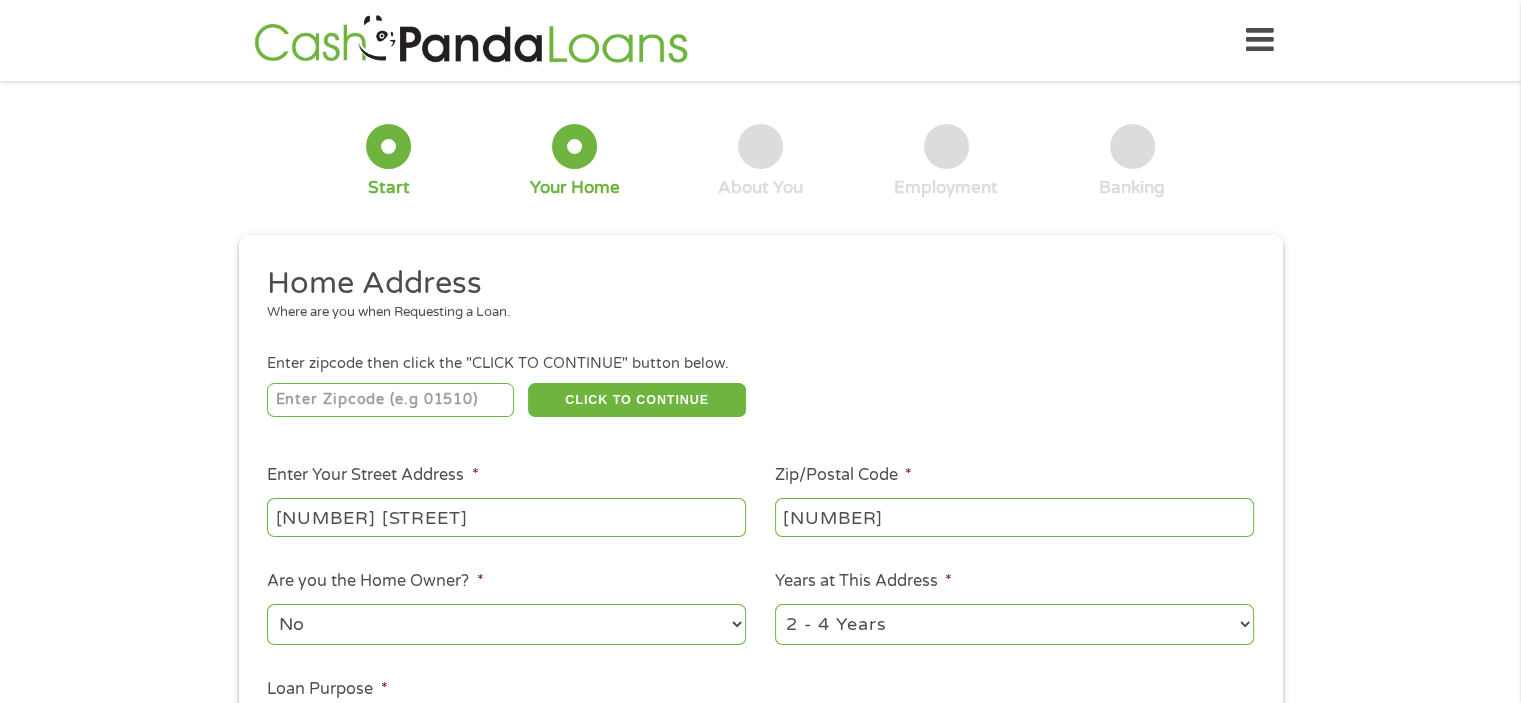 click on "Home Address Where are you when Requesting a Loan. Enter zipcode then click the "CLICK TO CONTINUE" button below. 76012 CLICK TO CONTINUE Please recheck your Zipcode, it seems to be Incorrect Enter Your Street Address * 606 Lost Springs Ct Zip/Postal Code * 76012 This field is hidden when viewing the form City * Arlington This field is hidden when viewing the form State * Alabama Alaska Arizona Arkansas California Colorado Connecticut Delaware Florida Georgia Hawaii Idaho Illinois Indiana Iowa Kansas Kentucky Louisiana Maine Maryland Massachusetts Michigan Minnesota Mississippi Missouri Montana Nebraska Nevada New Hampshire New Jersey New Mexico North Carolina North Dakota Ohio Oklahoma Oregon Pennsylvania Rhode Island South Carolina South Dakota Tennessee Texas Utah Vermont Virginia Washington West Virginia Wisconsin Wyoming Are you the Home Owner? * No Yes Years at This Address * 1 Year or less 1 - 2 Years 2 - 4 Years Over 4 Years Loan Purpose * --- Choose one --- Pay Bills Debt Consolidation" at bounding box center (760, 531) 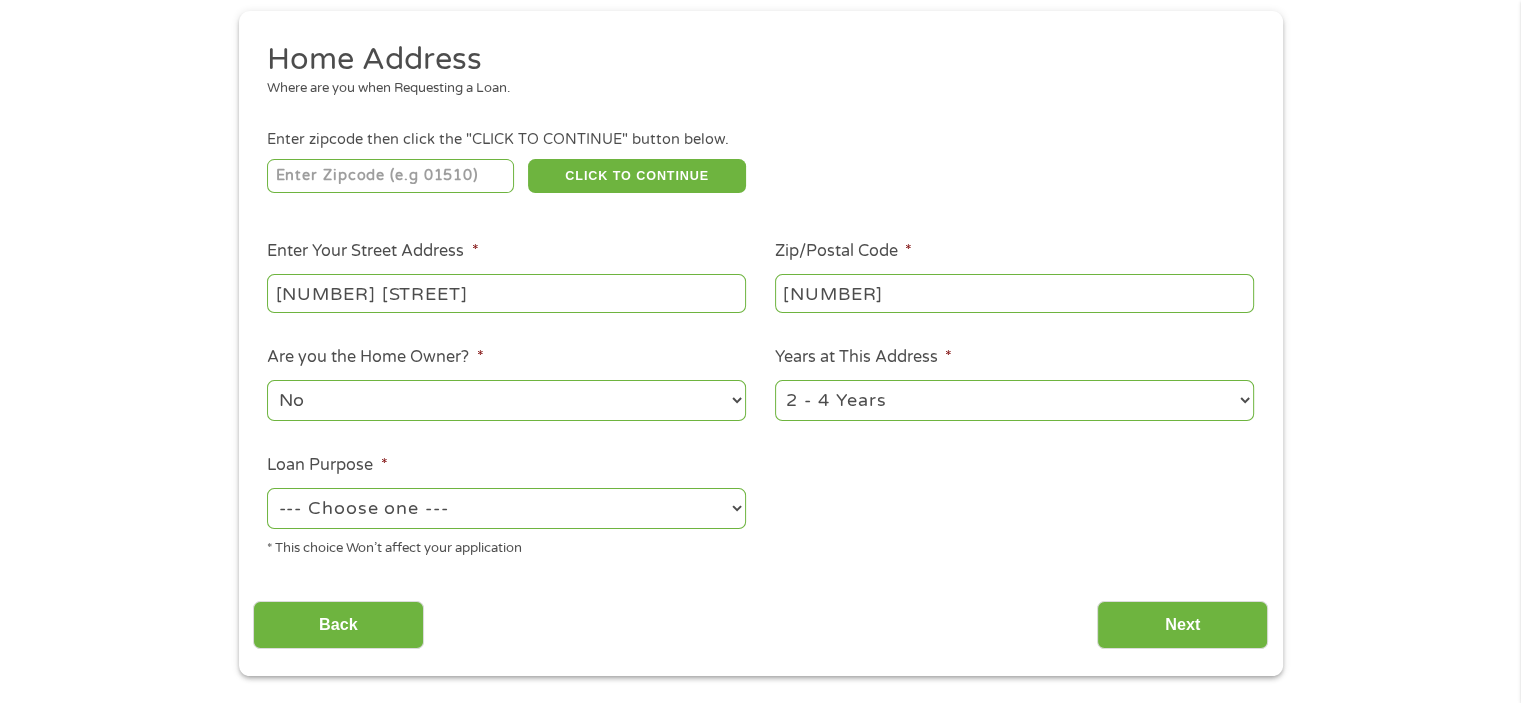 scroll, scrollTop: 240, scrollLeft: 0, axis: vertical 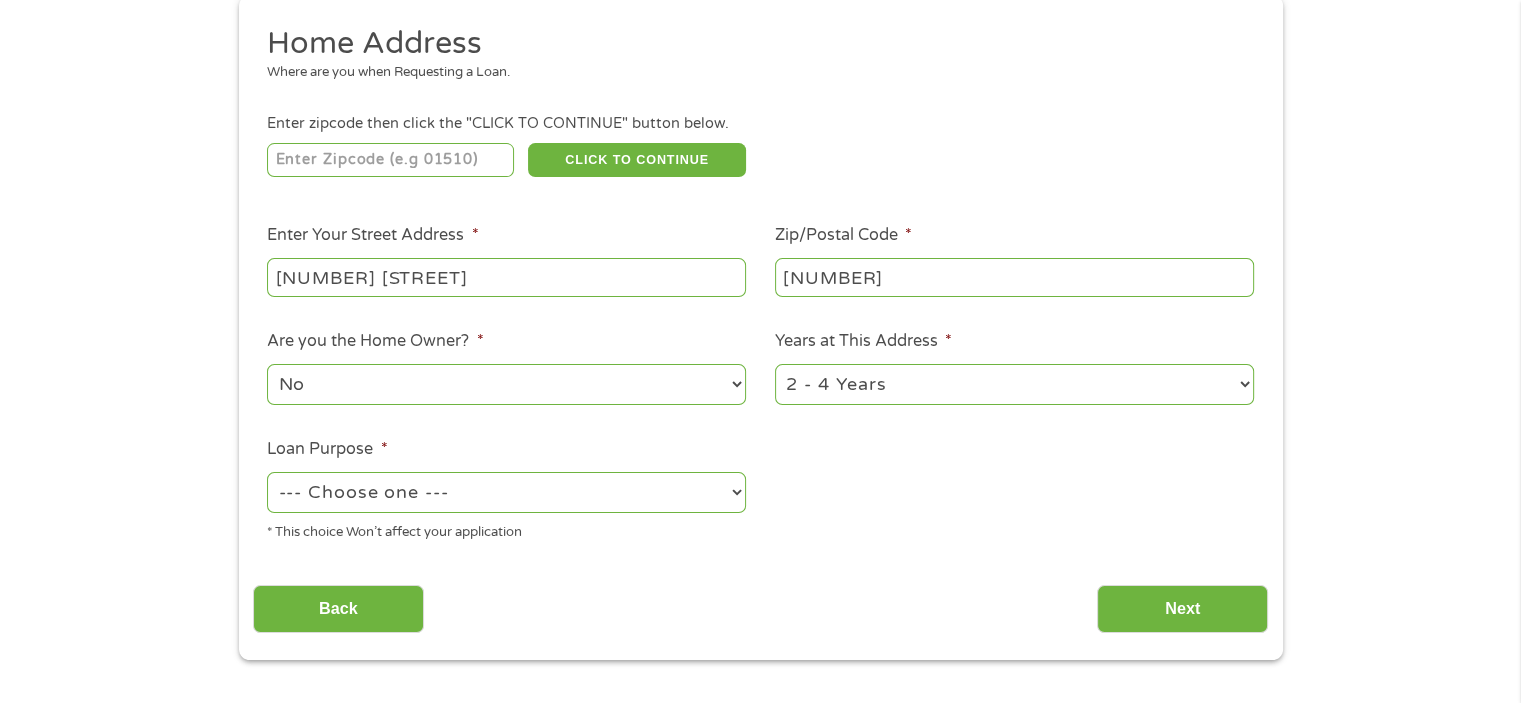 click on "1 Year or less 1 - 2 Years 2 - 4 Years Over 4 Years" at bounding box center (1014, 384) 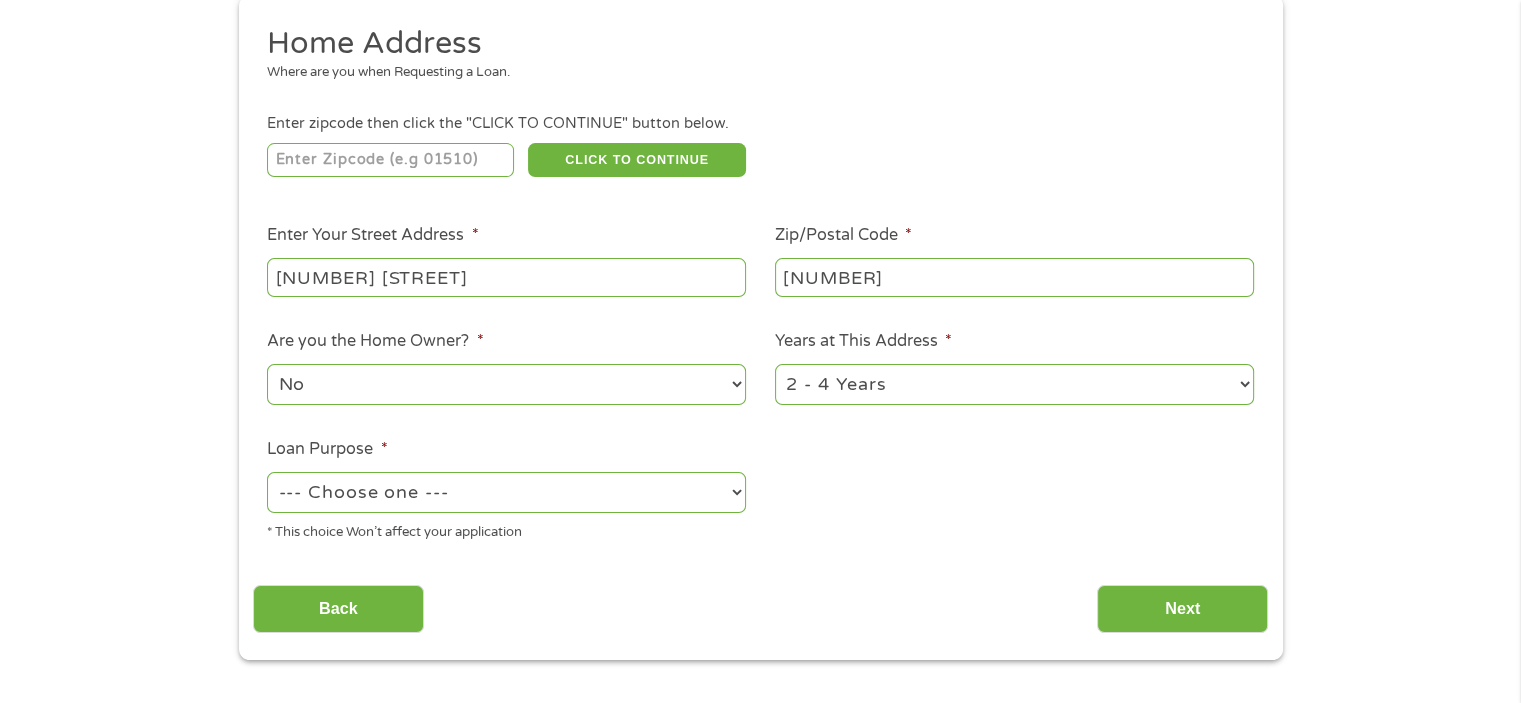 select on "12months" 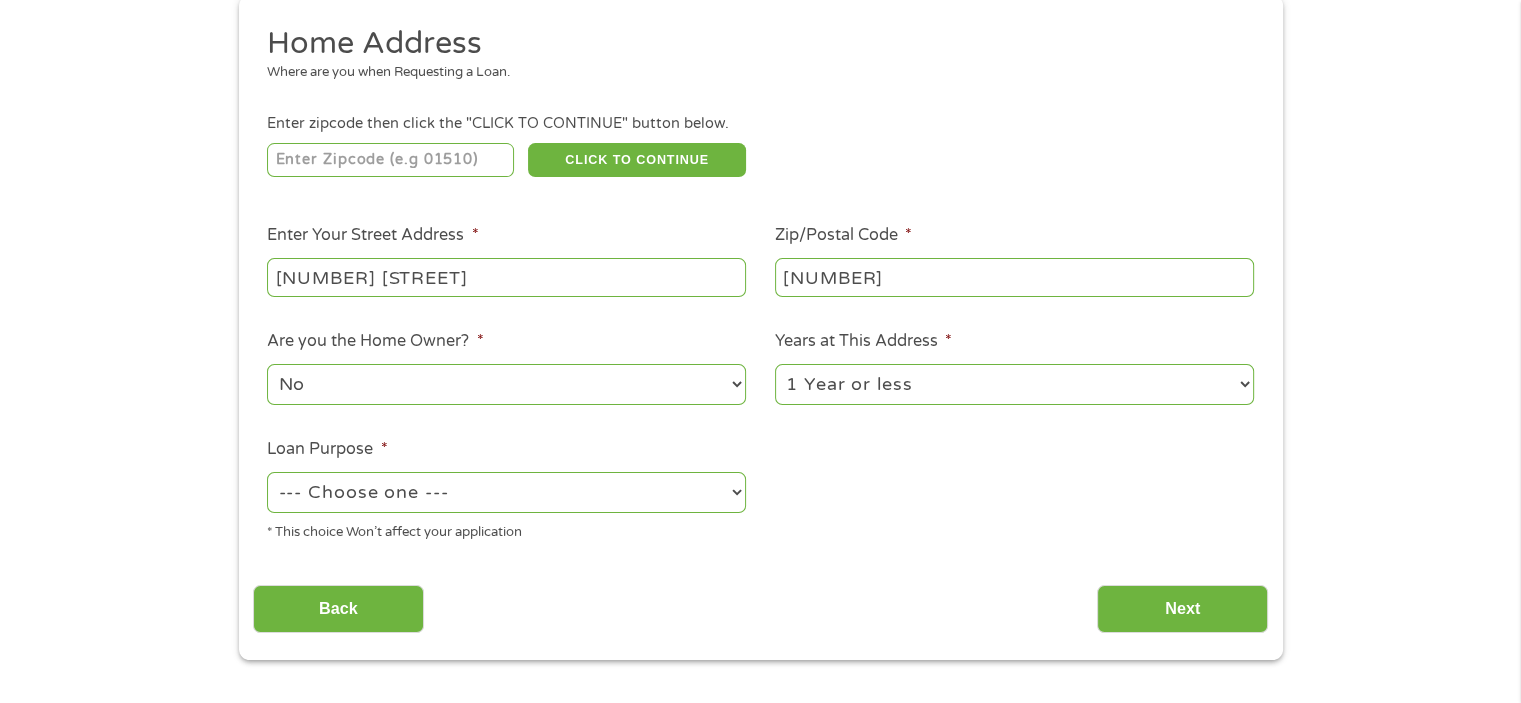 click on "1 Year or less 1 - 2 Years 2 - 4 Years Over 4 Years" at bounding box center [1014, 384] 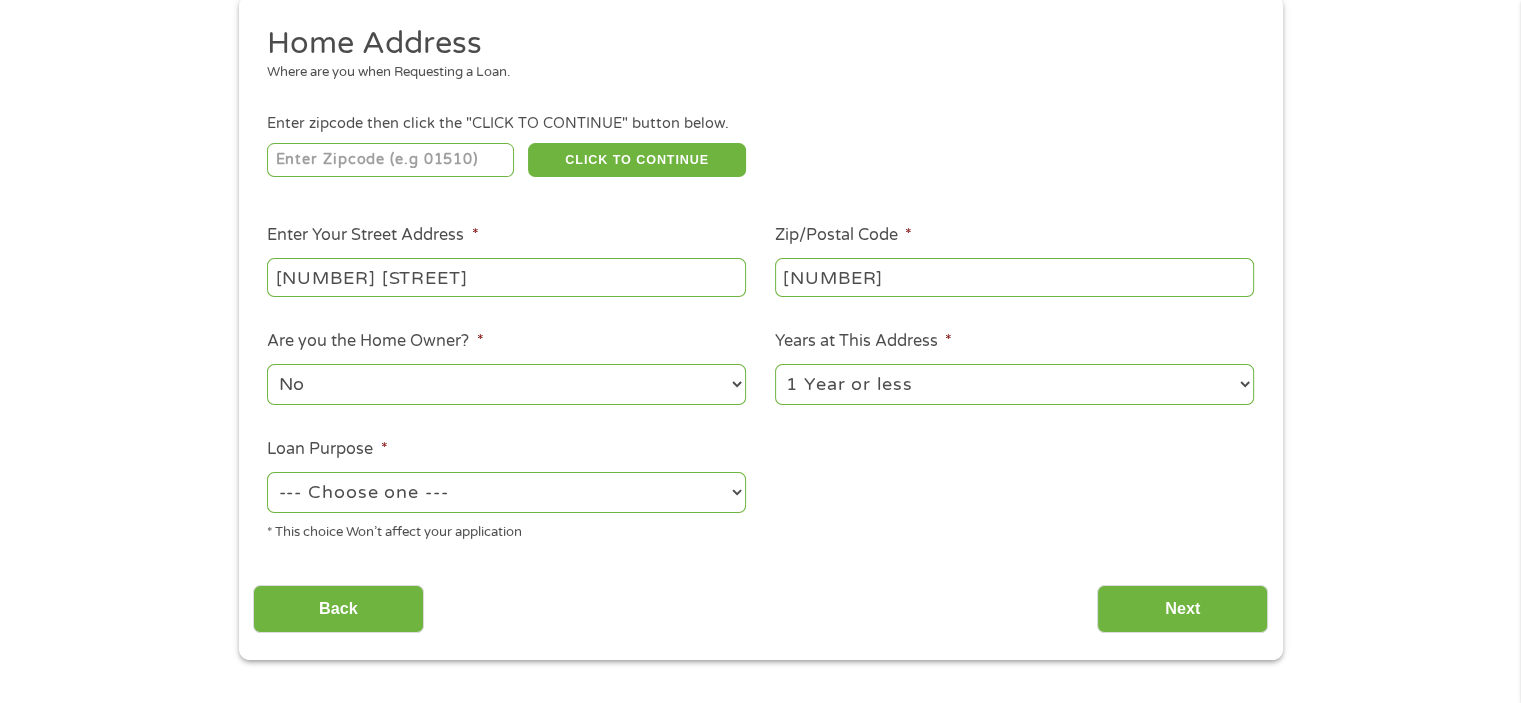 select on "shorttermcash" 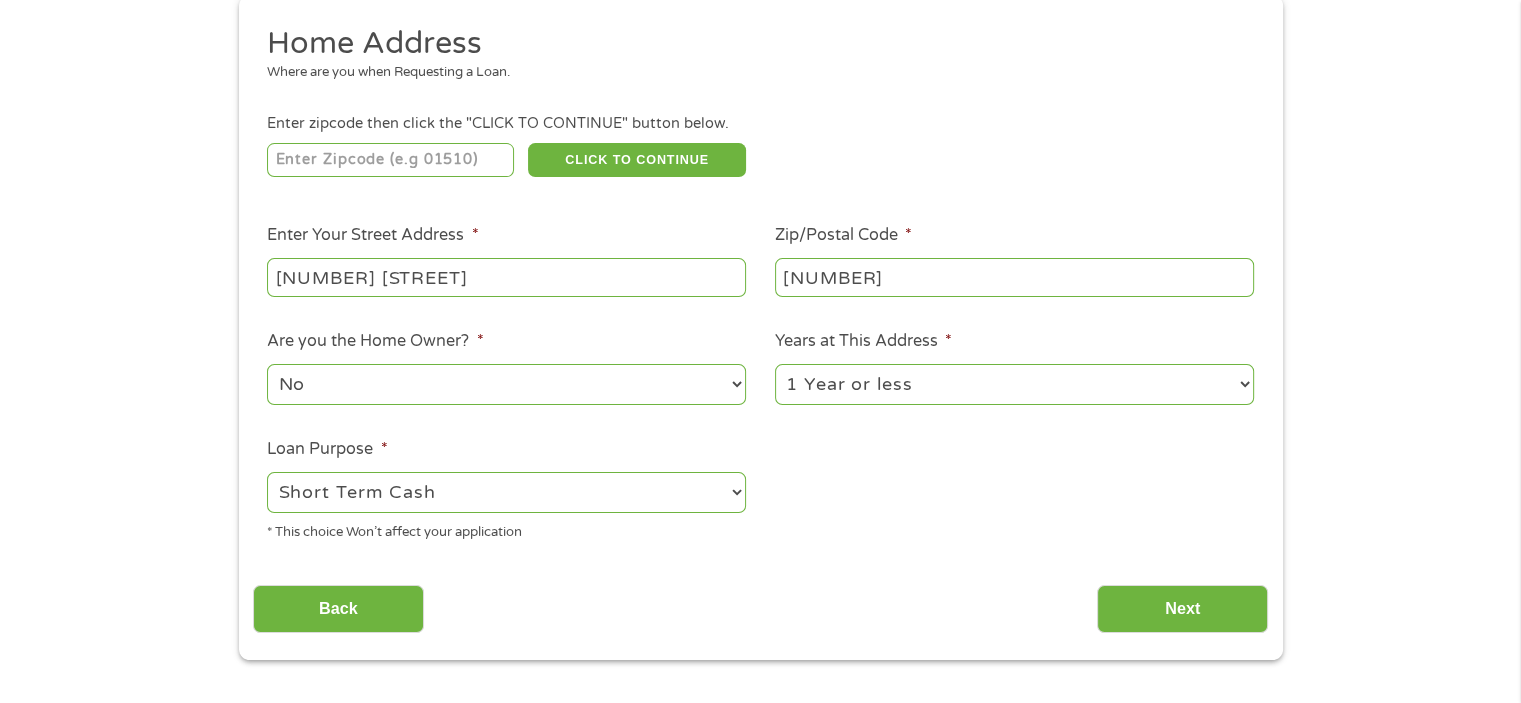 click on "--- Choose one --- Pay Bills Debt Consolidation Home Improvement Major Purchase Car Loan Short Term Cash Medical Expenses Other" at bounding box center (506, 492) 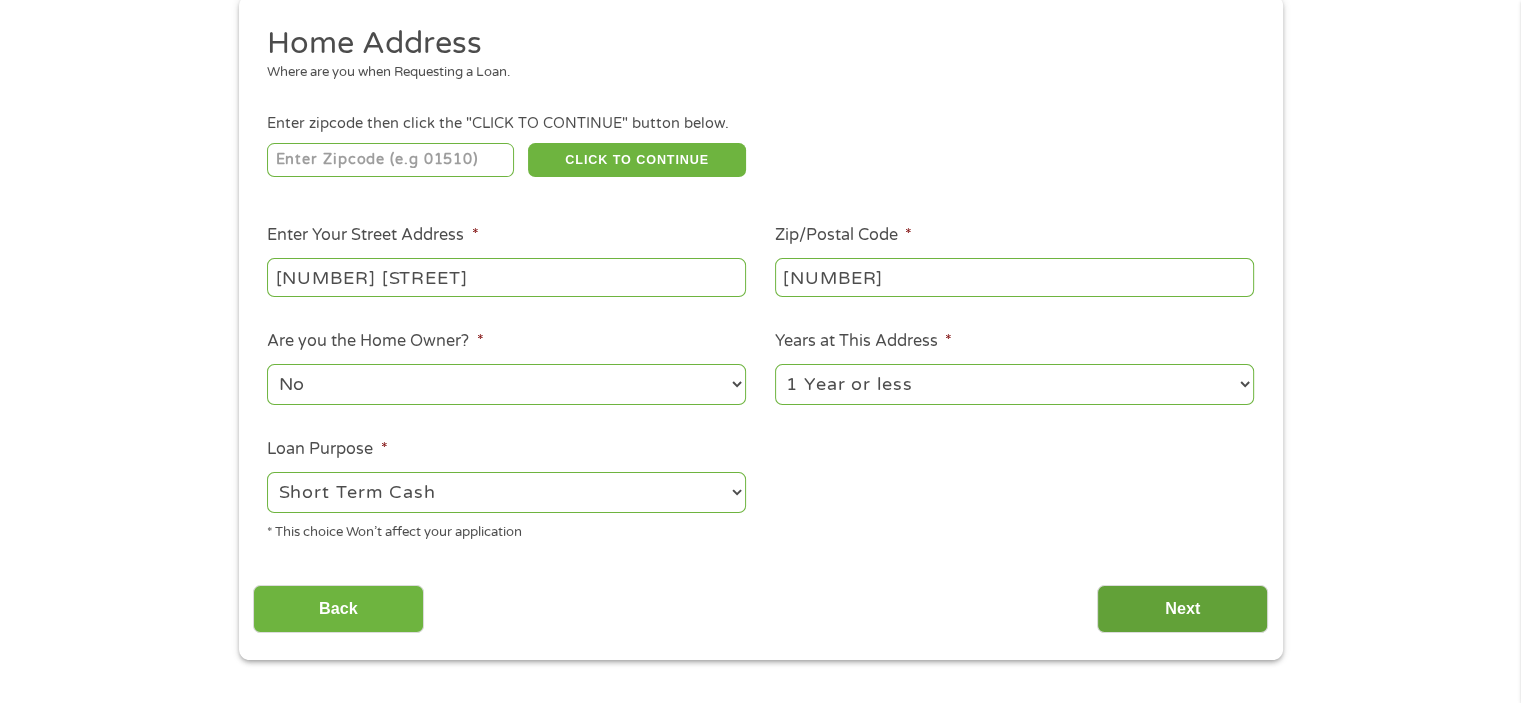 click on "Next" at bounding box center [1182, 609] 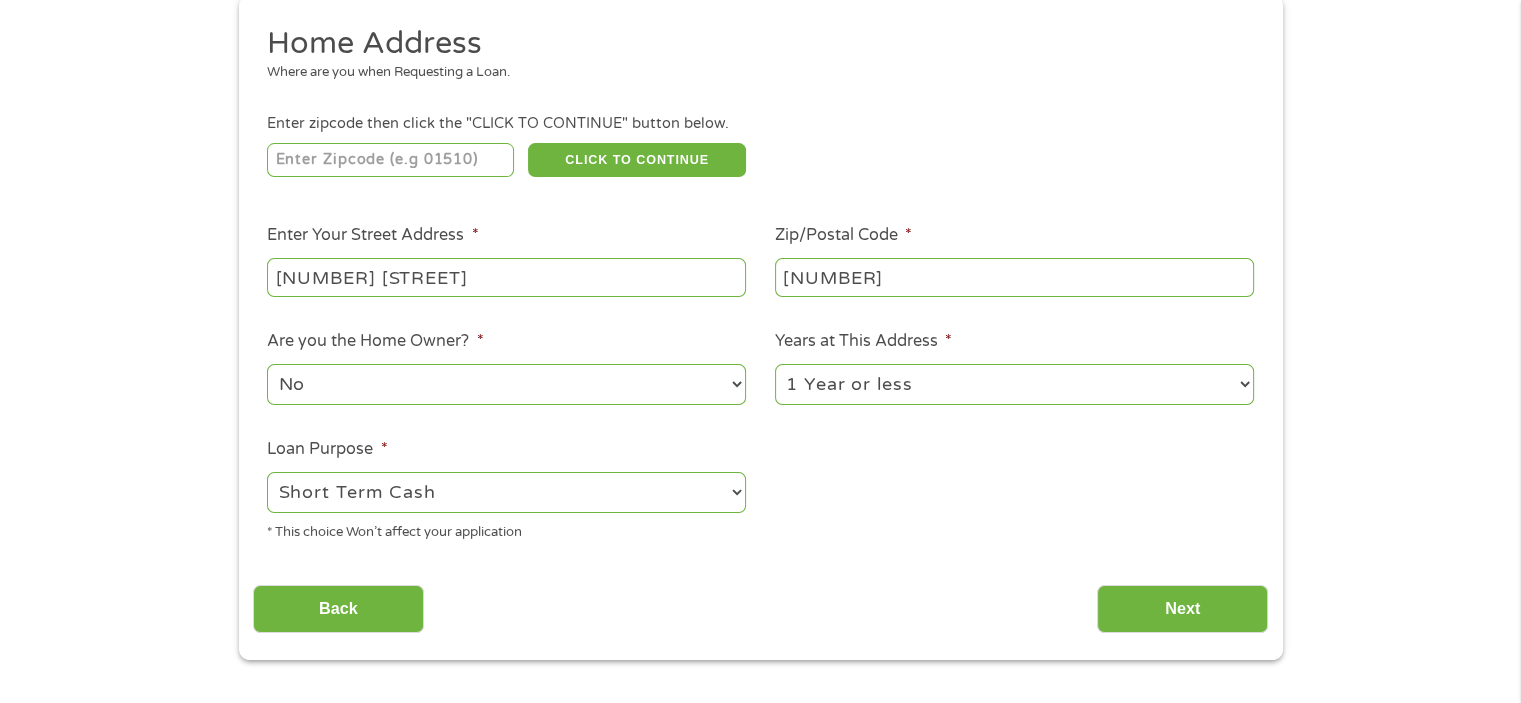 scroll, scrollTop: 8, scrollLeft: 8, axis: both 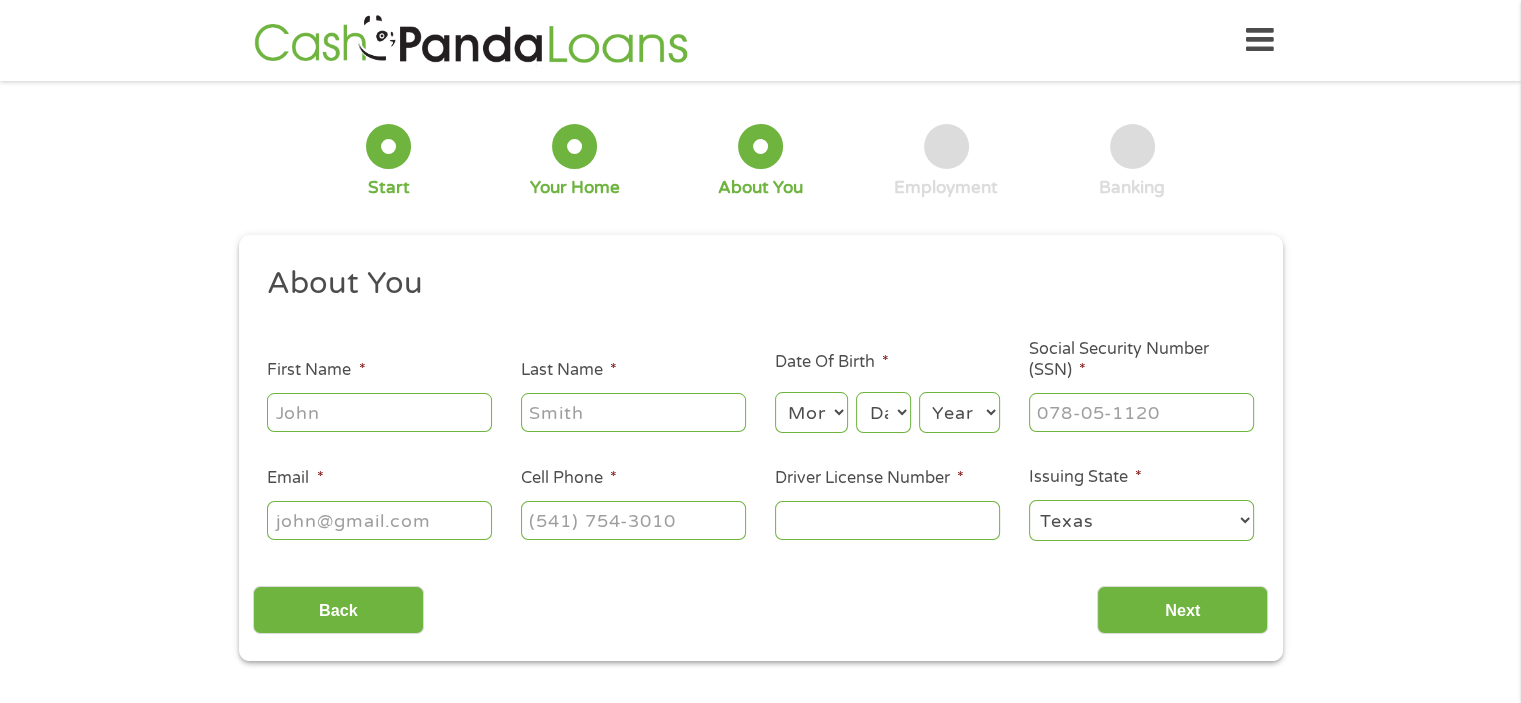 click on "First Name *" at bounding box center (379, 412) 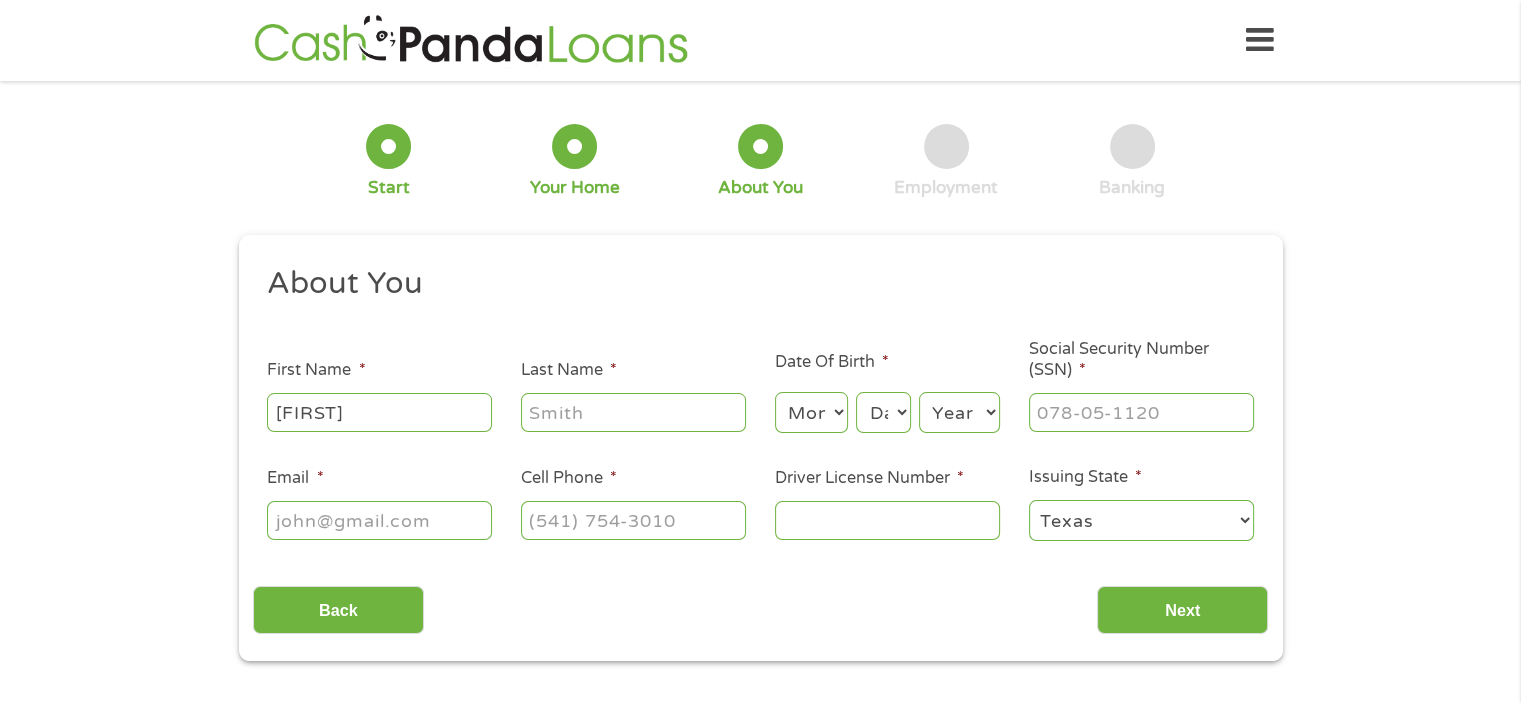 type on "[LAST]" 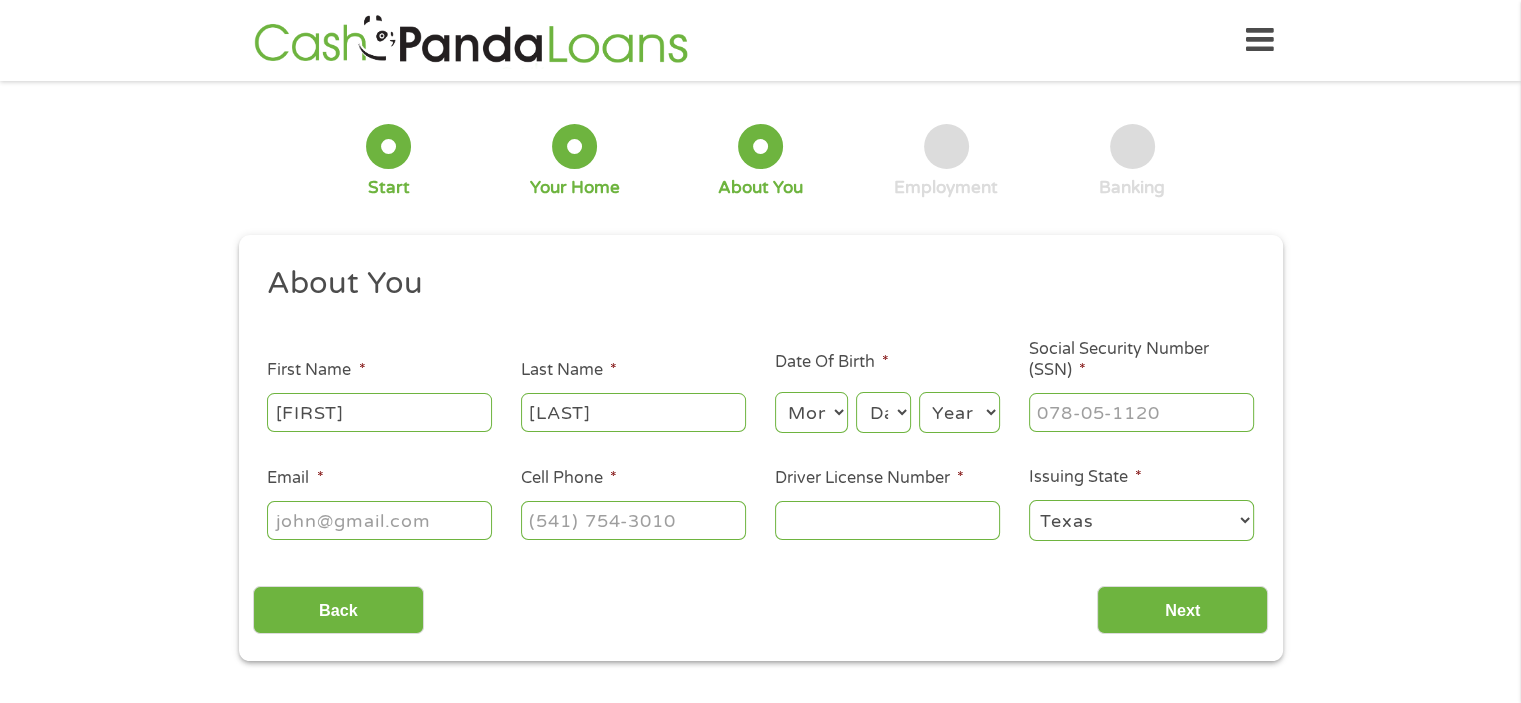 type on "[EMAIL]" 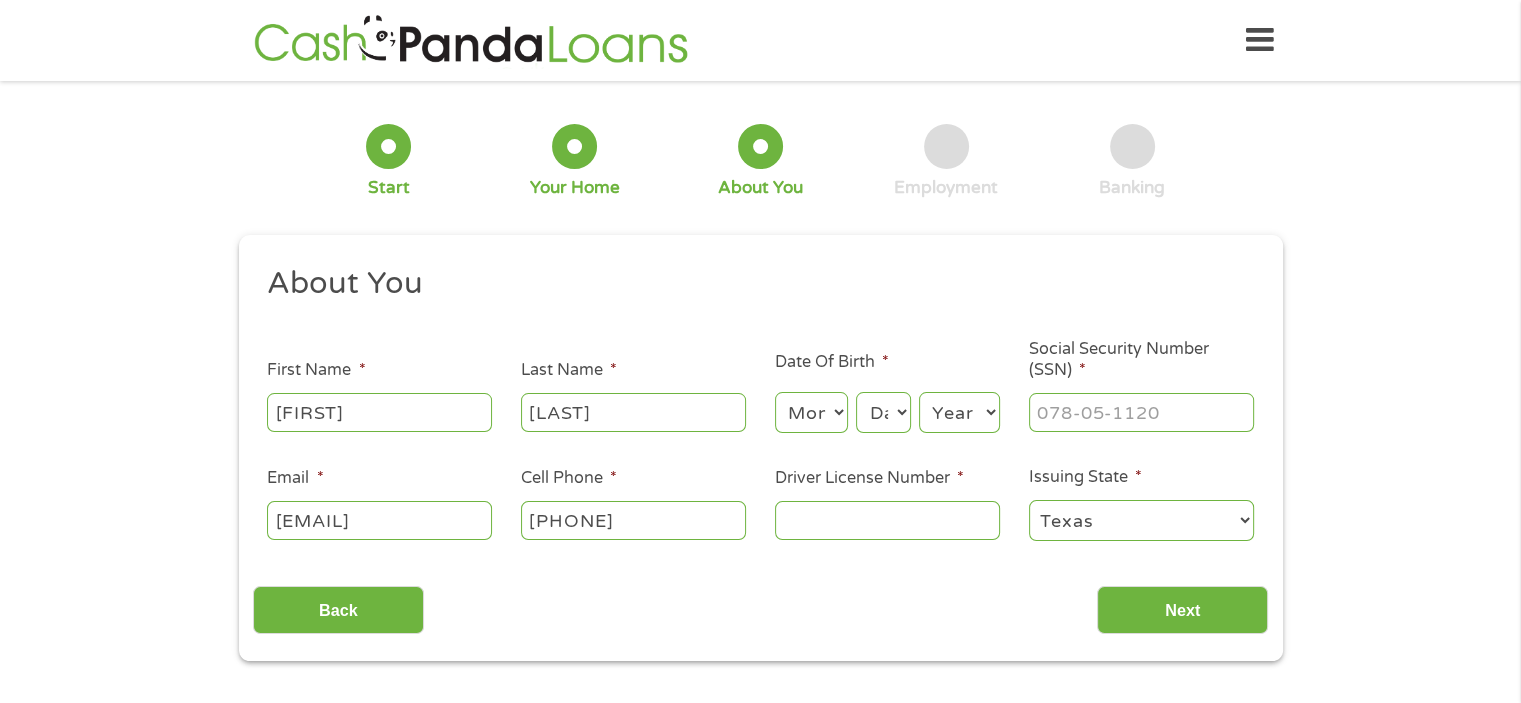 type on "([PHONE])" 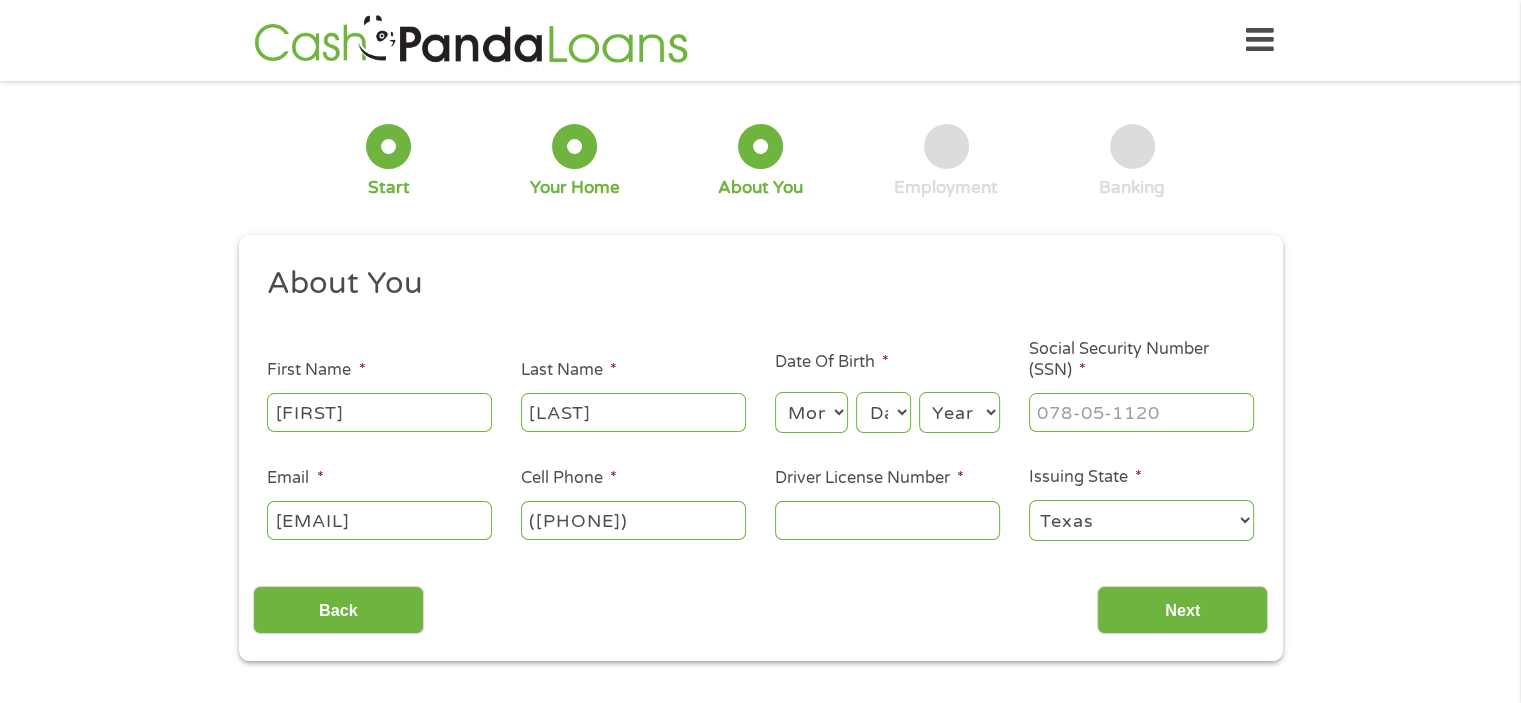 click on "Month 1 2 3 4 5 6 7 8 9 10 11 12" at bounding box center [811, 412] 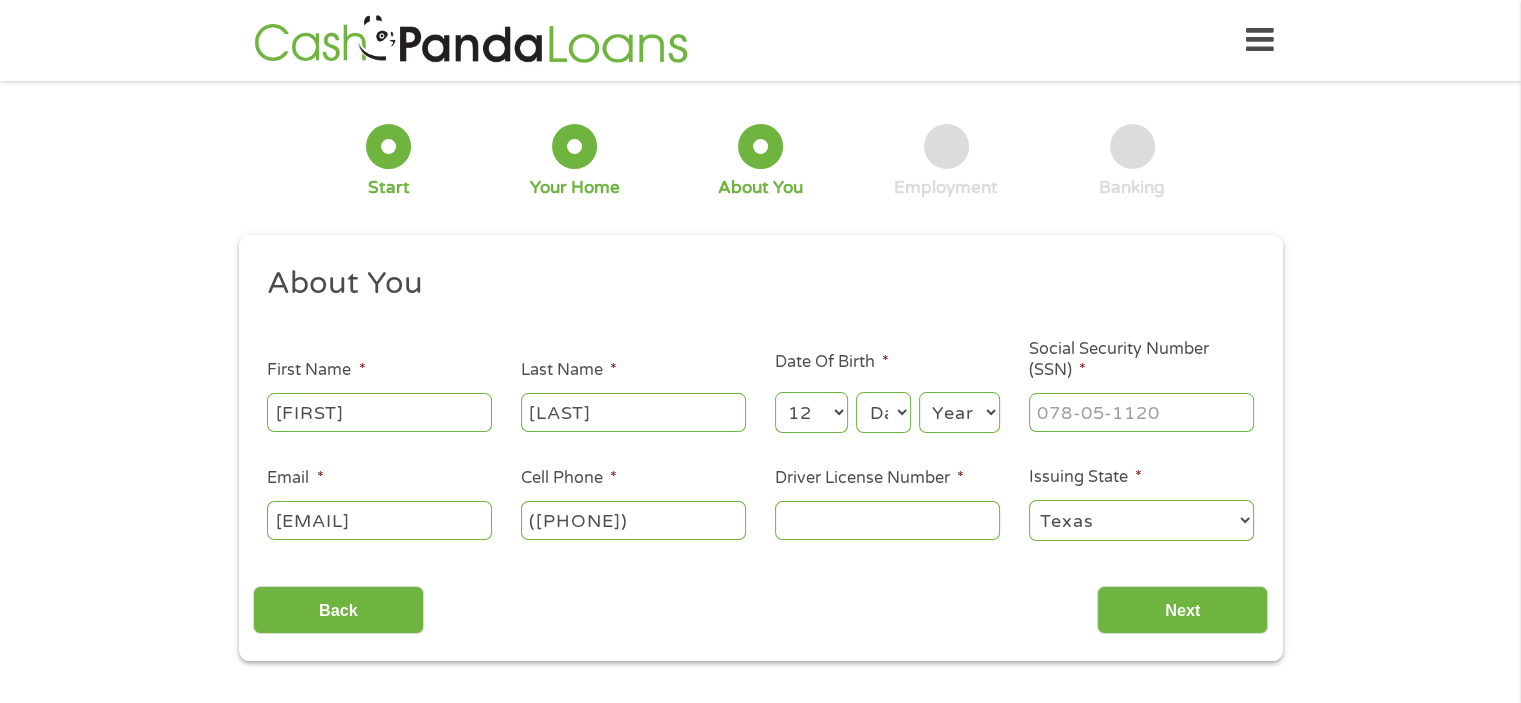 click on "Month 1 2 3 4 5 6 7 8 9 10 11 12" at bounding box center (811, 412) 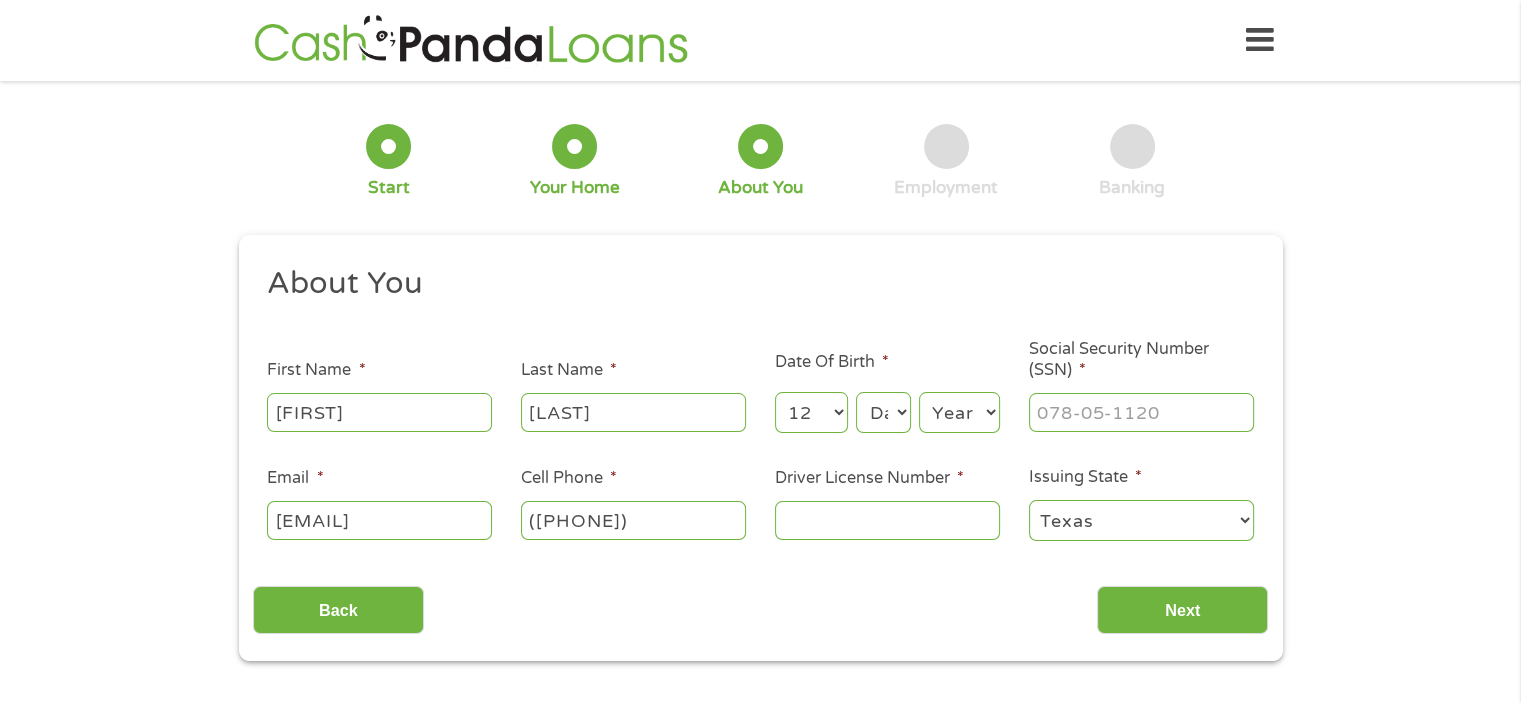click on "Day 1 2 3 4 5 6 7 8 9 10 11 12 13 14 15 16 17 18 19 20 21 22 23 24 25 26 27 28 29 30 31" at bounding box center (883, 412) 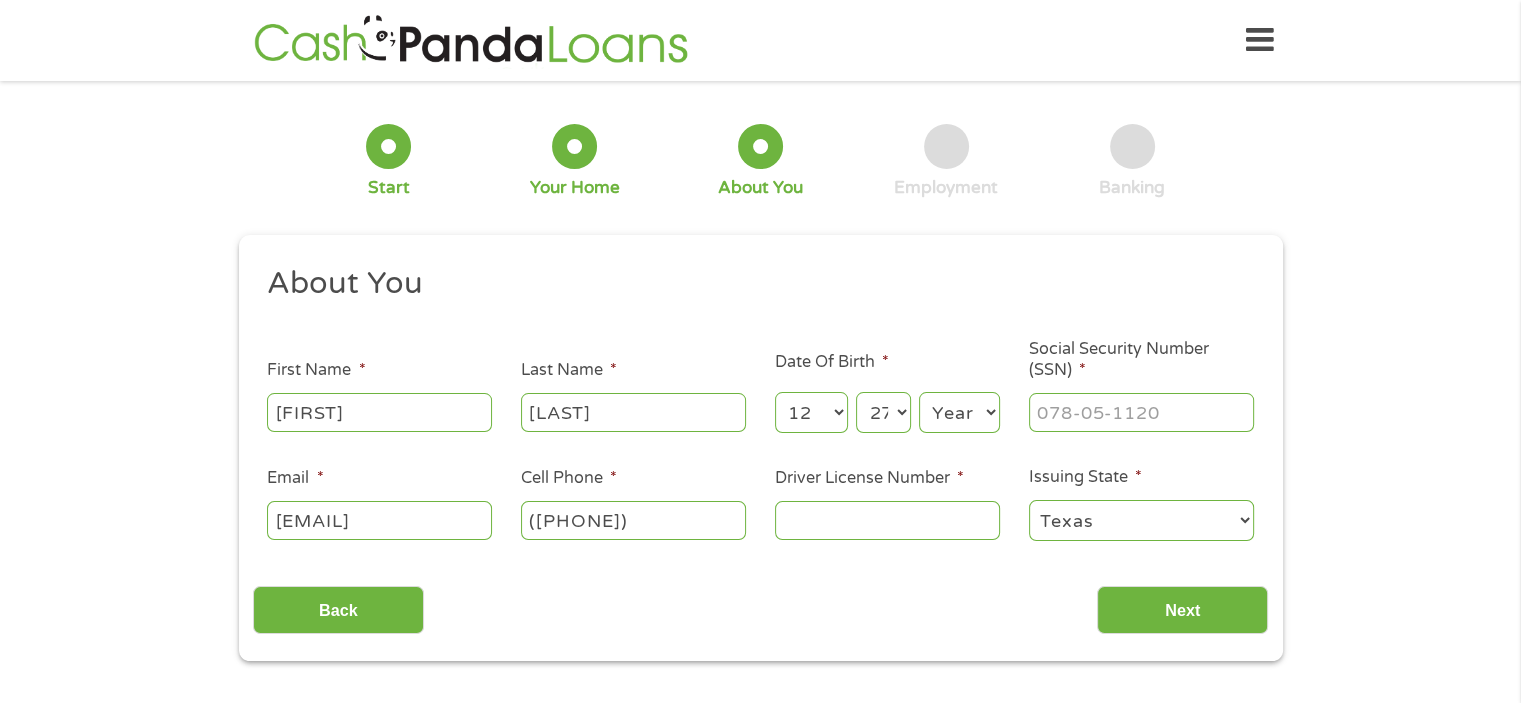 click on "Year 2007 2006 2005 2004 2003 2002 2001 2000 1999 1998 1997 1996 1995 1994 1993 1992 1991 1990 1989 1988 1987 1986 1985 1984 1983 1982 1981 1980 1979 1978 1977 1976 1975 1974 1973 1972 1971 1970 1969 1968 1967 1966 1965 1964 1963 1962 1961 1960 1959 1958 1957 1956 1955 1954 1953 1952 1951 1950 1949 1948 1947 1946 1945 1944 1943 1942 1941 1940 1939 1938 1937 1936 1935 1934 1933 1932 1931 1930 1929 1928 1927 1926 1925 1924 1923 1922 1921 1920" at bounding box center (959, 412) 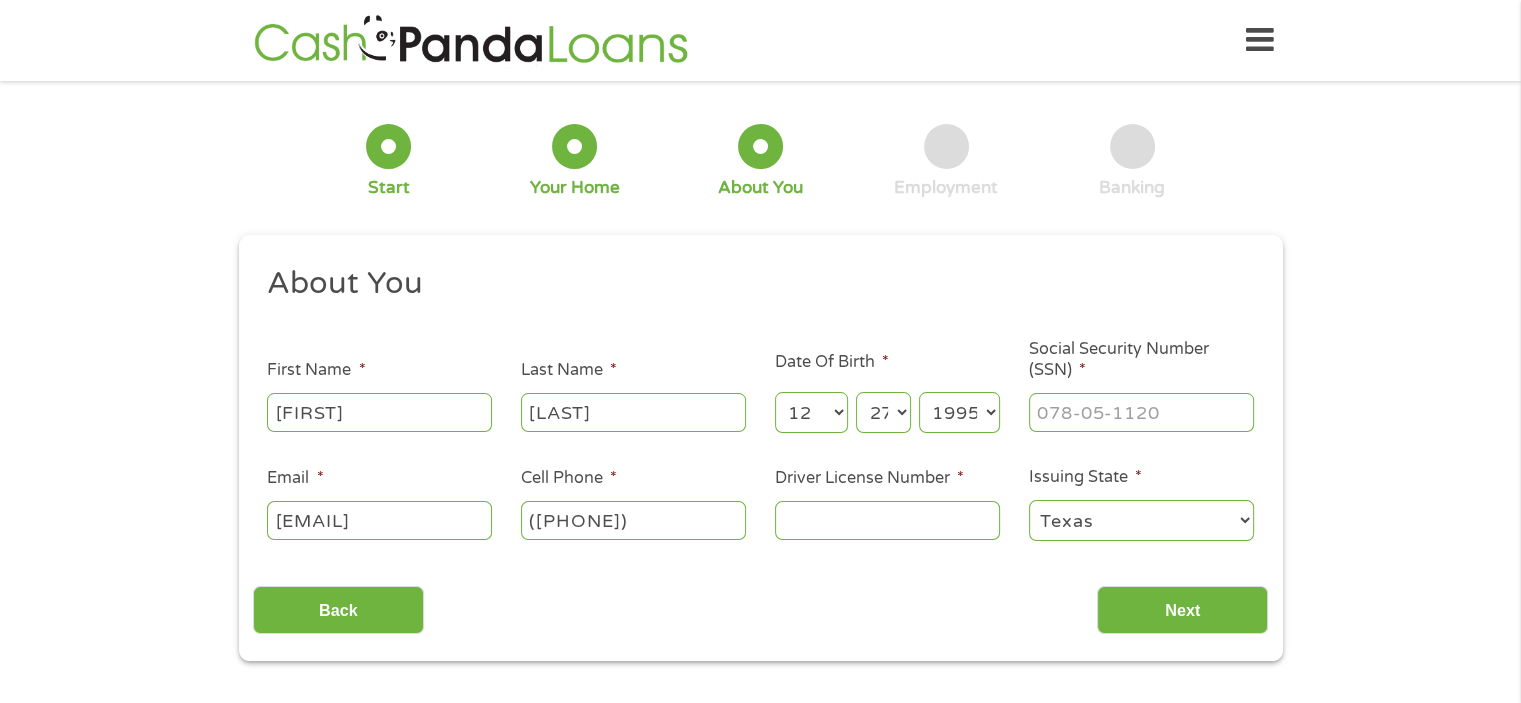 click on "Year 2007 2006 2005 2004 2003 2002 2001 2000 1999 1998 1997 1996 1995 1994 1993 1992 1991 1990 1989 1988 1987 1986 1985 1984 1983 1982 1981 1980 1979 1978 1977 1976 1975 1974 1973 1972 1971 1970 1969 1968 1967 1966 1965 1964 1963 1962 1961 1960 1959 1958 1957 1956 1955 1954 1953 1952 1951 1950 1949 1948 1947 1946 1945 1944 1943 1942 1941 1940 1939 1938 1937 1936 1935 1934 1933 1932 1931 1930 1929 1928 1927 1926 1925 1924 1923 1922 1921 1920" at bounding box center (959, 412) 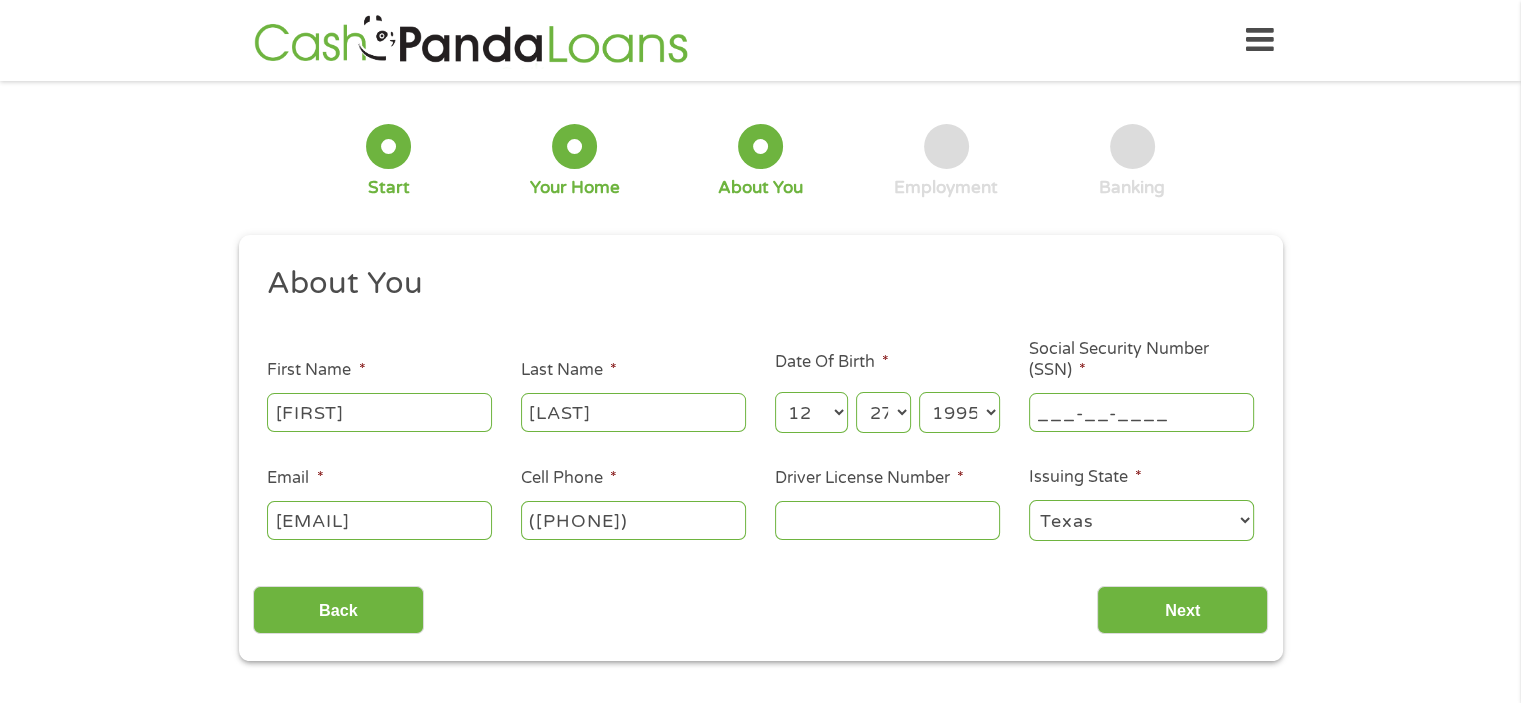 click on "___-__-____" at bounding box center (1141, 412) 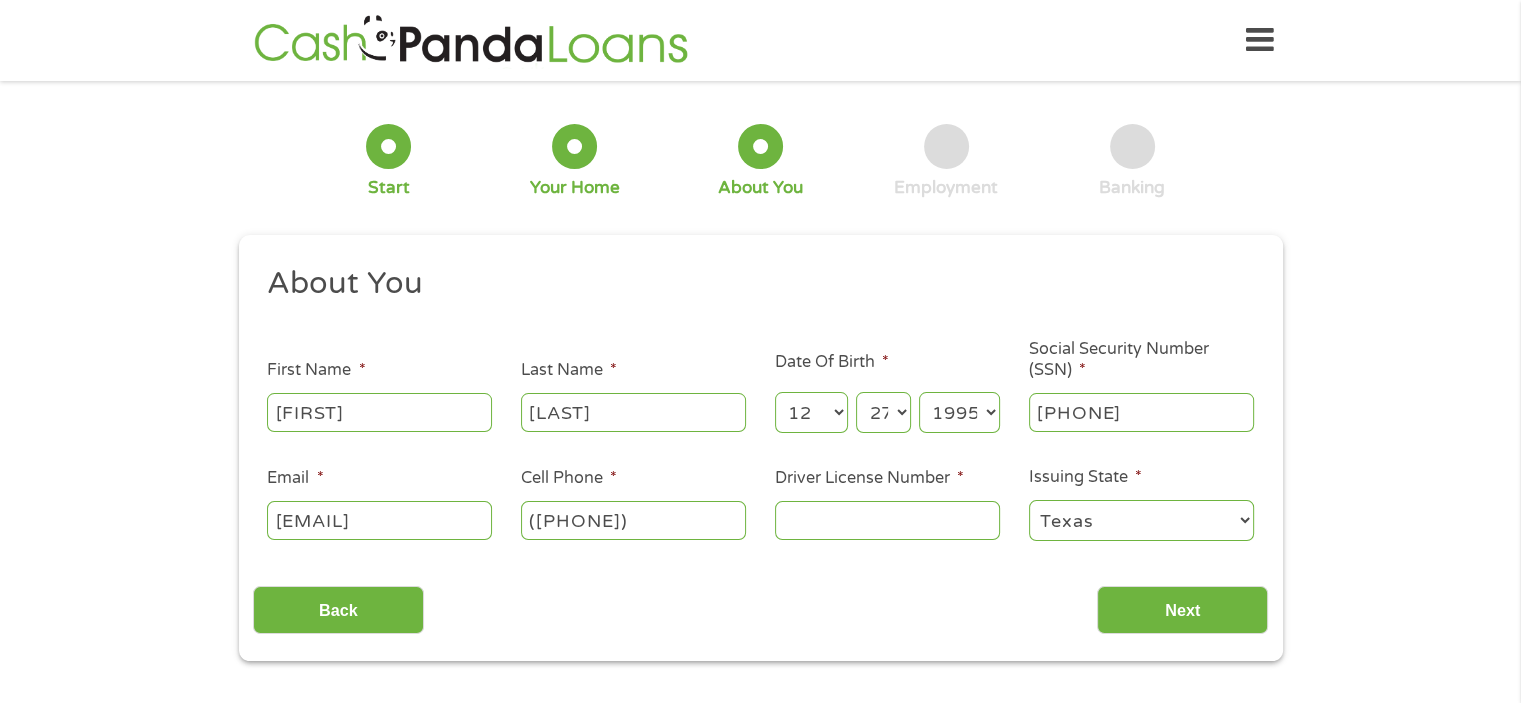 type on "[PHONE]" 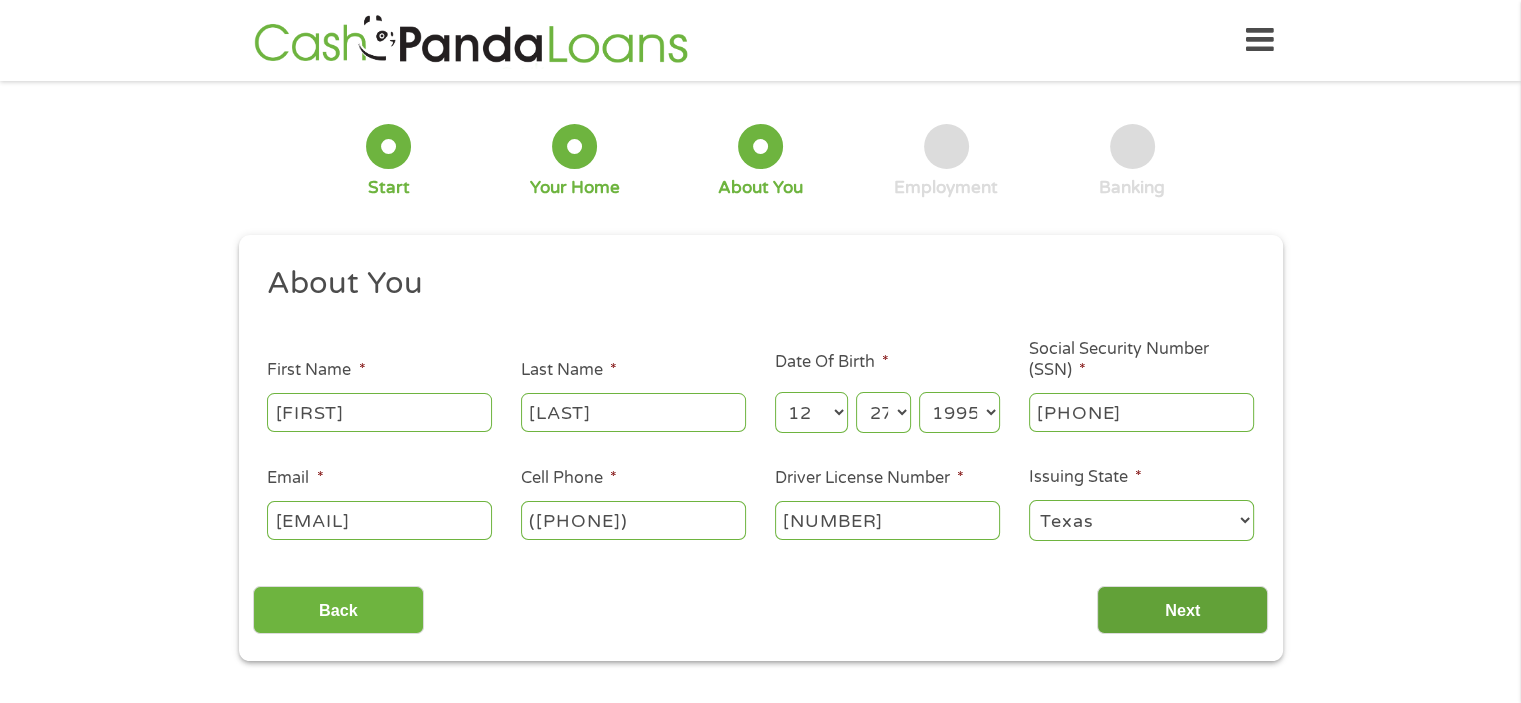 type on "[NUMBER]" 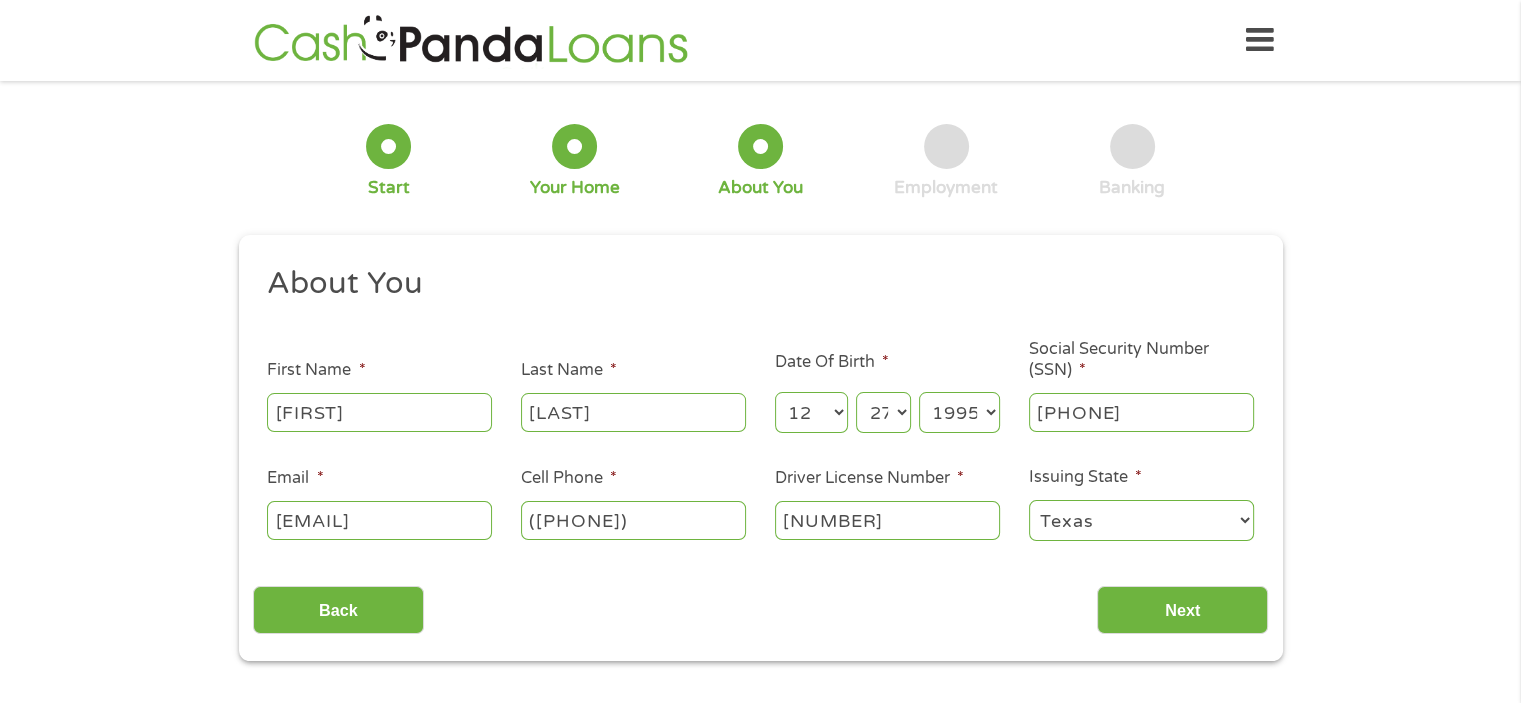scroll, scrollTop: 8, scrollLeft: 8, axis: both 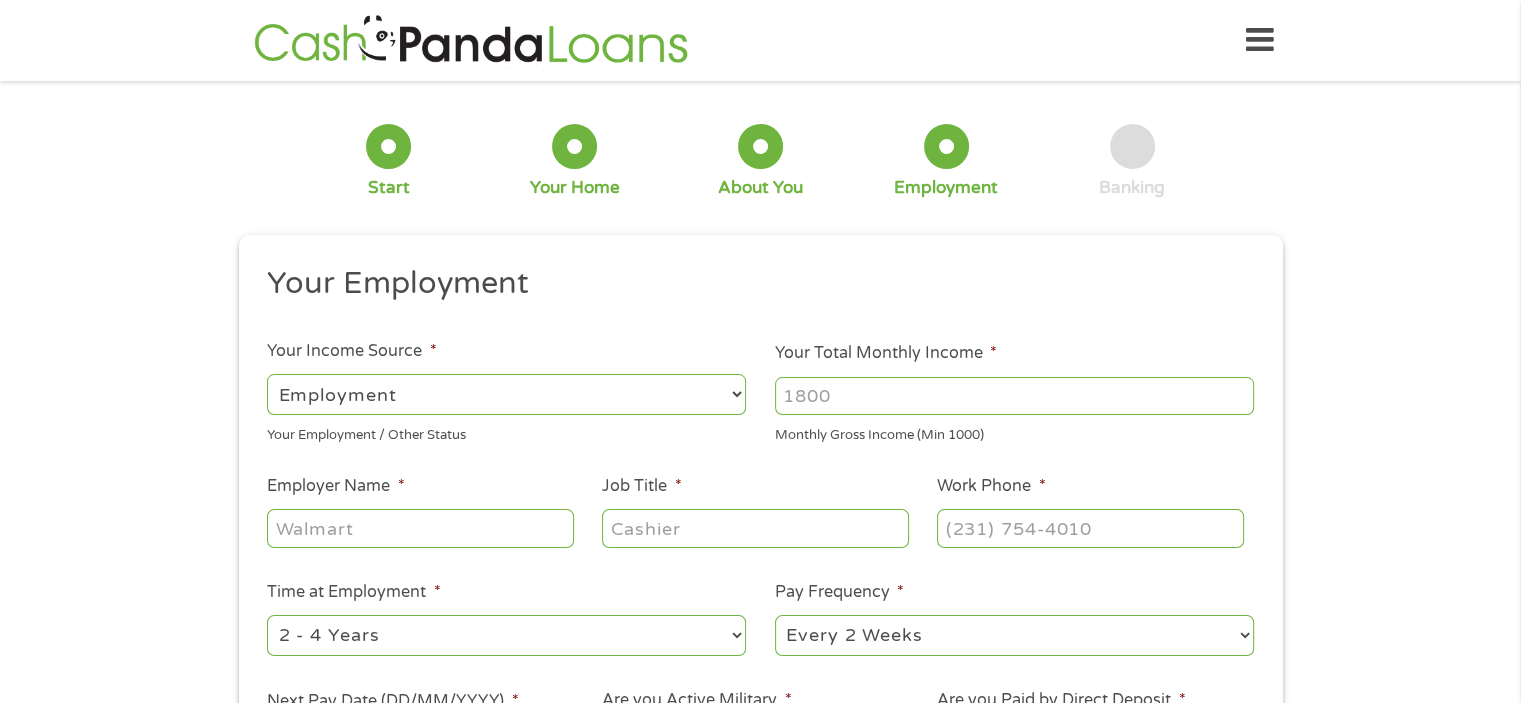 click on "Your Total Monthly Income *" at bounding box center [1014, 396] 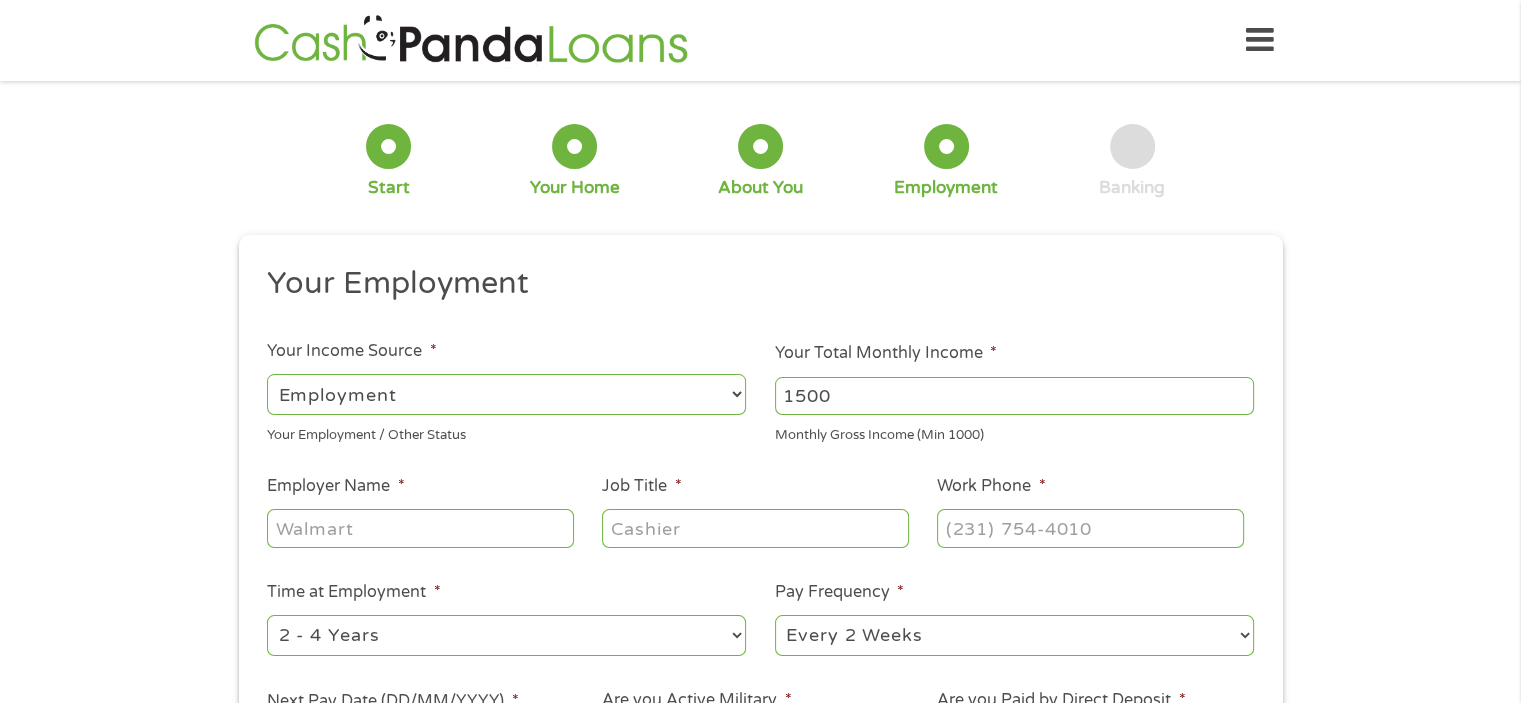 type on "1500" 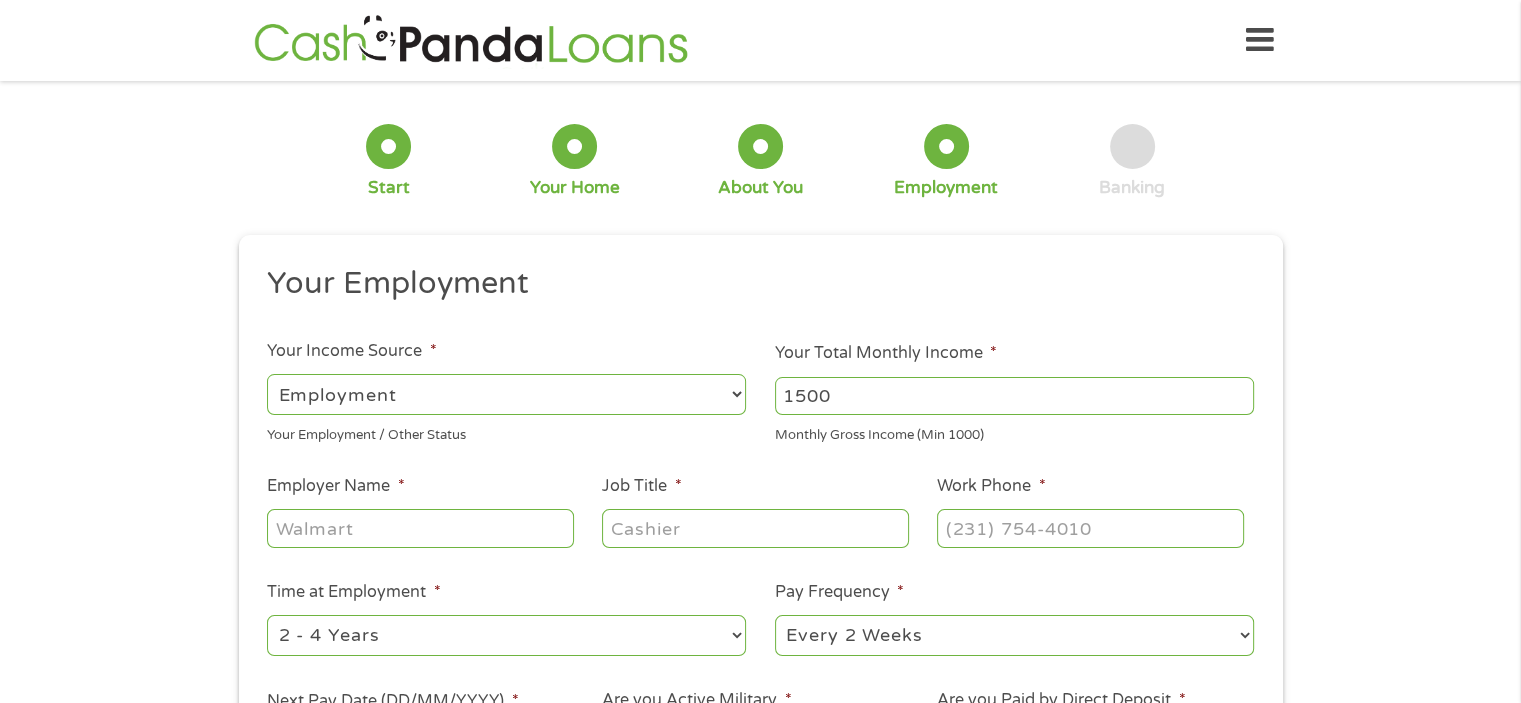 click on "Employer Name *" at bounding box center (420, 528) 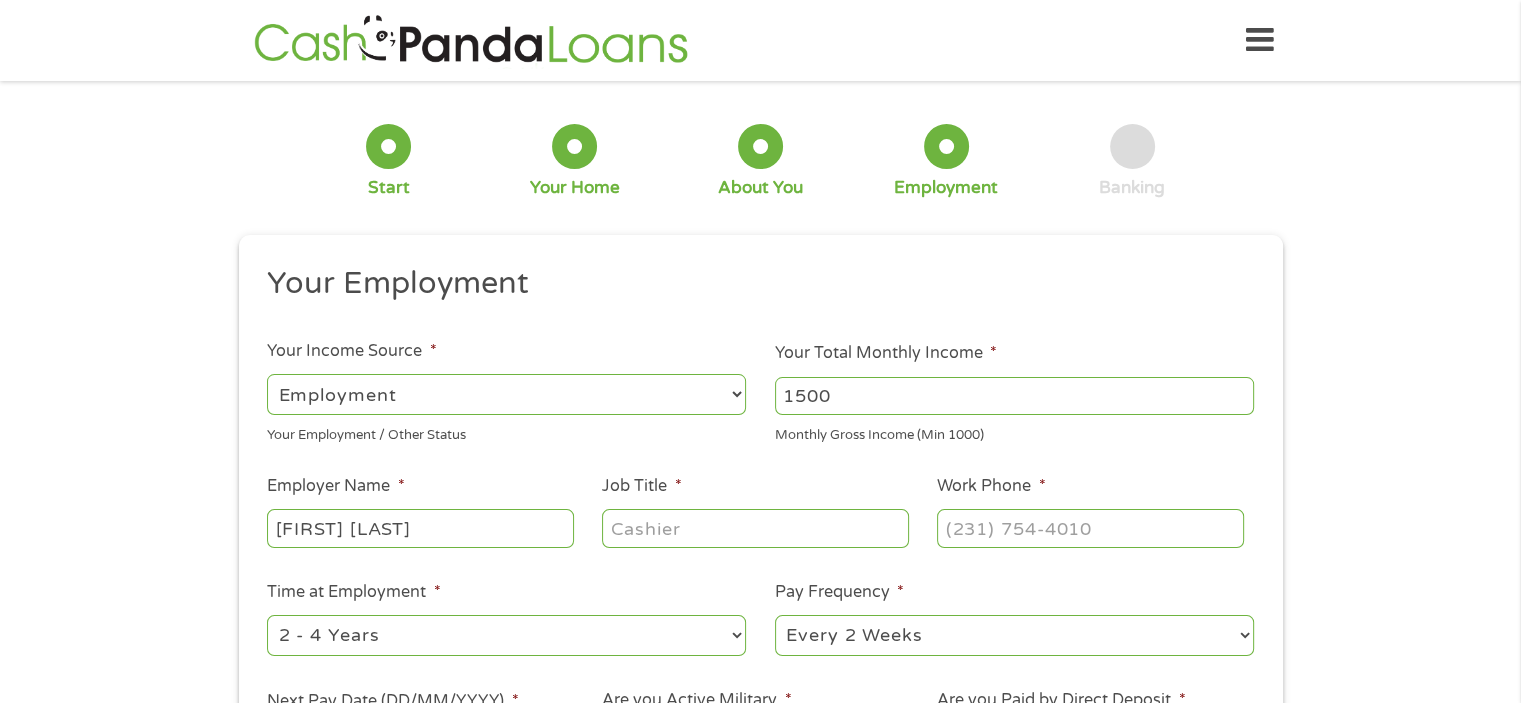 type on "[FIRST] [LAST]" 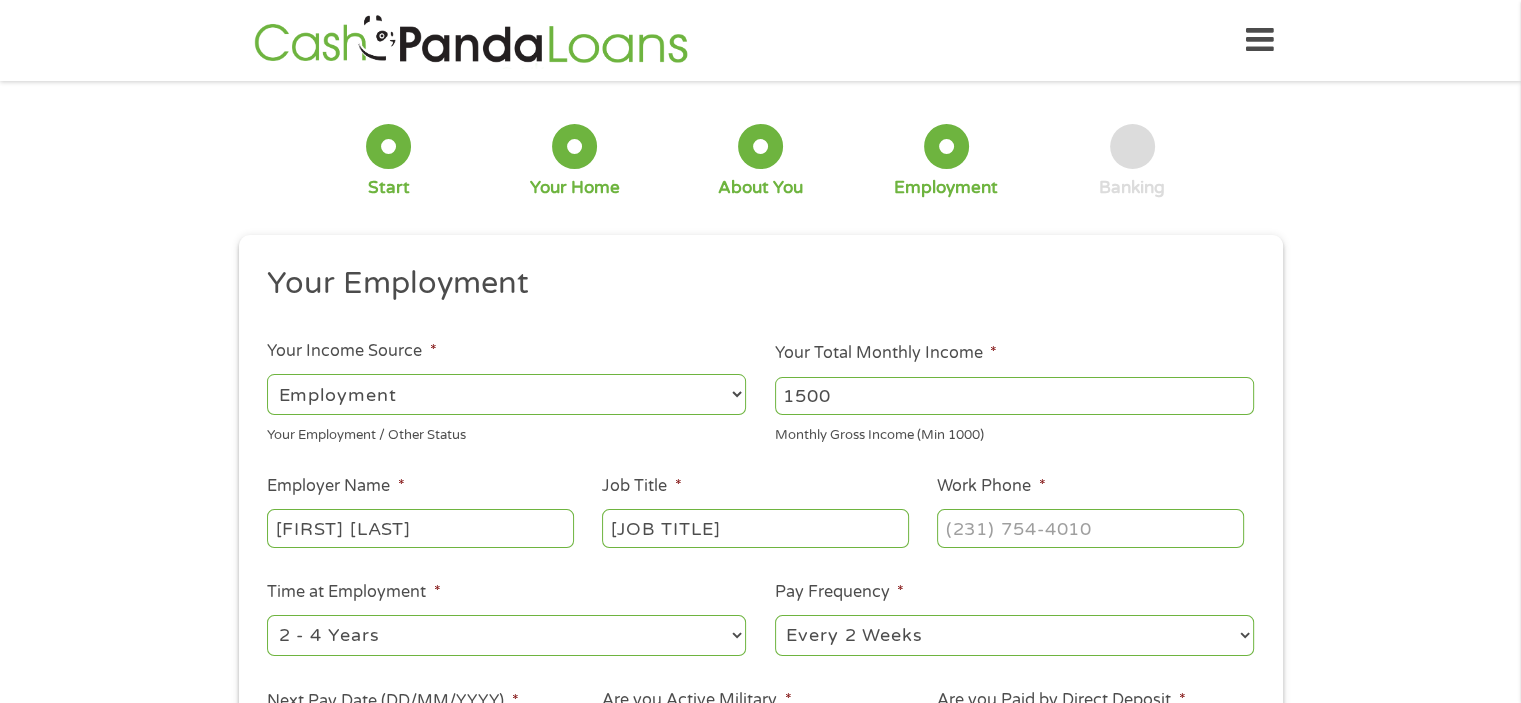 type on "[JOB TITLE]" 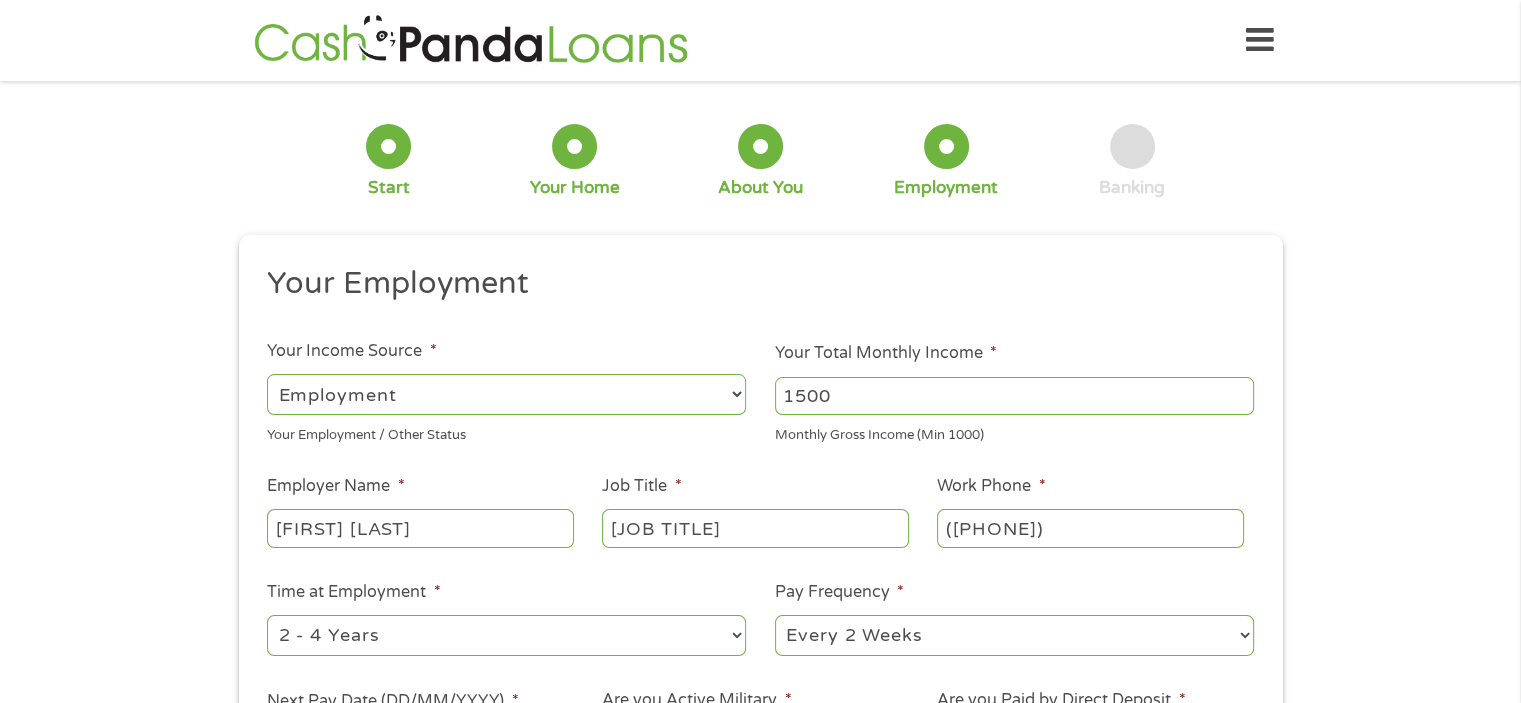 type on "([PHONE])" 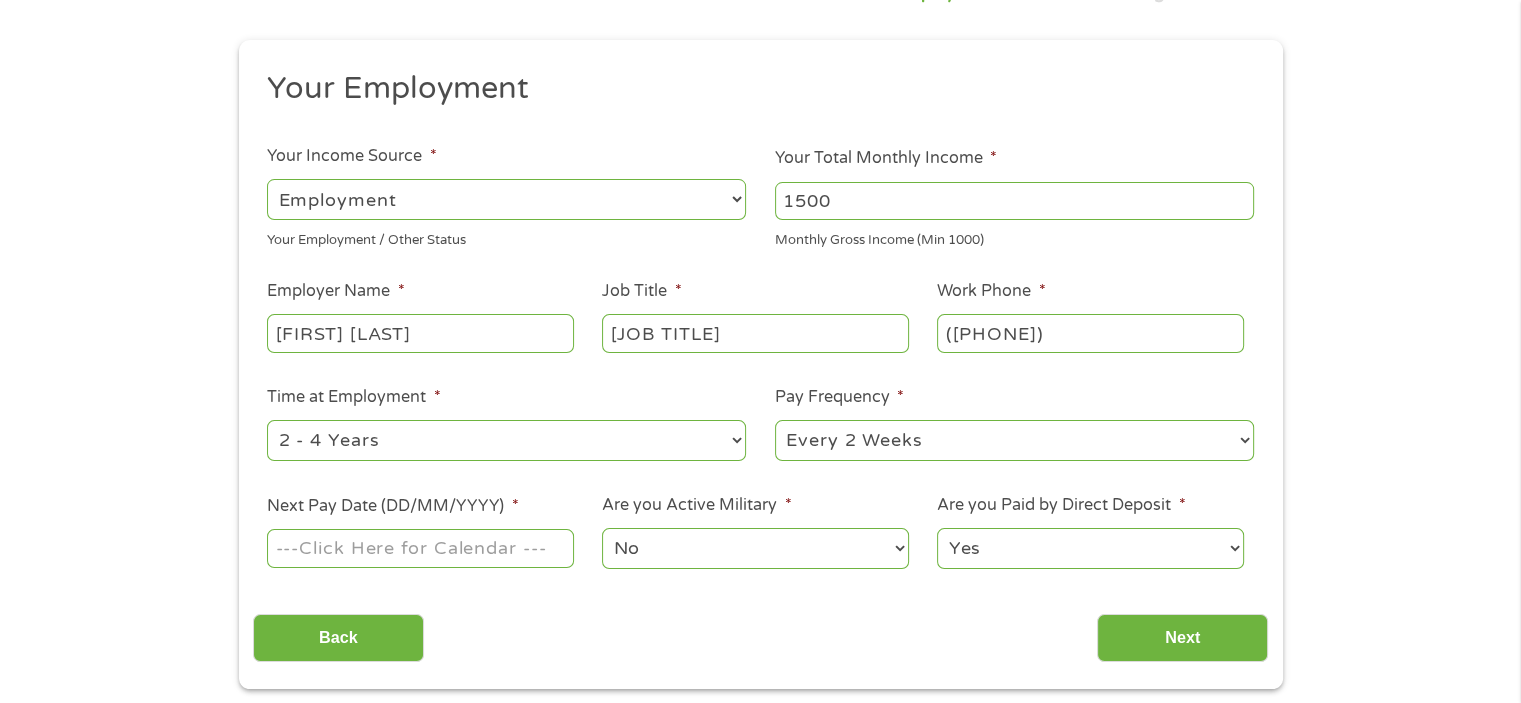 scroll, scrollTop: 280, scrollLeft: 0, axis: vertical 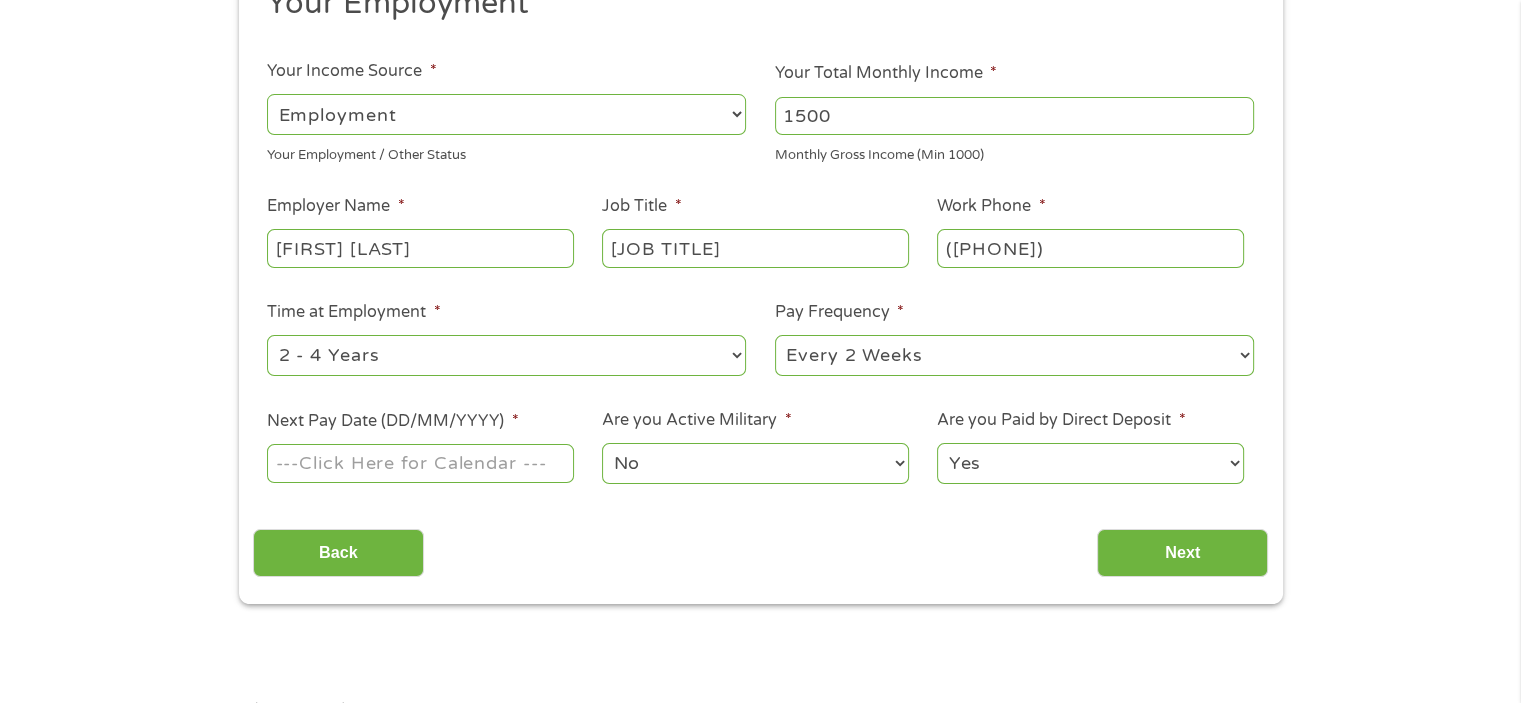 click on "Next Pay Date (DD/MM/YYYY) *" at bounding box center [420, 463] 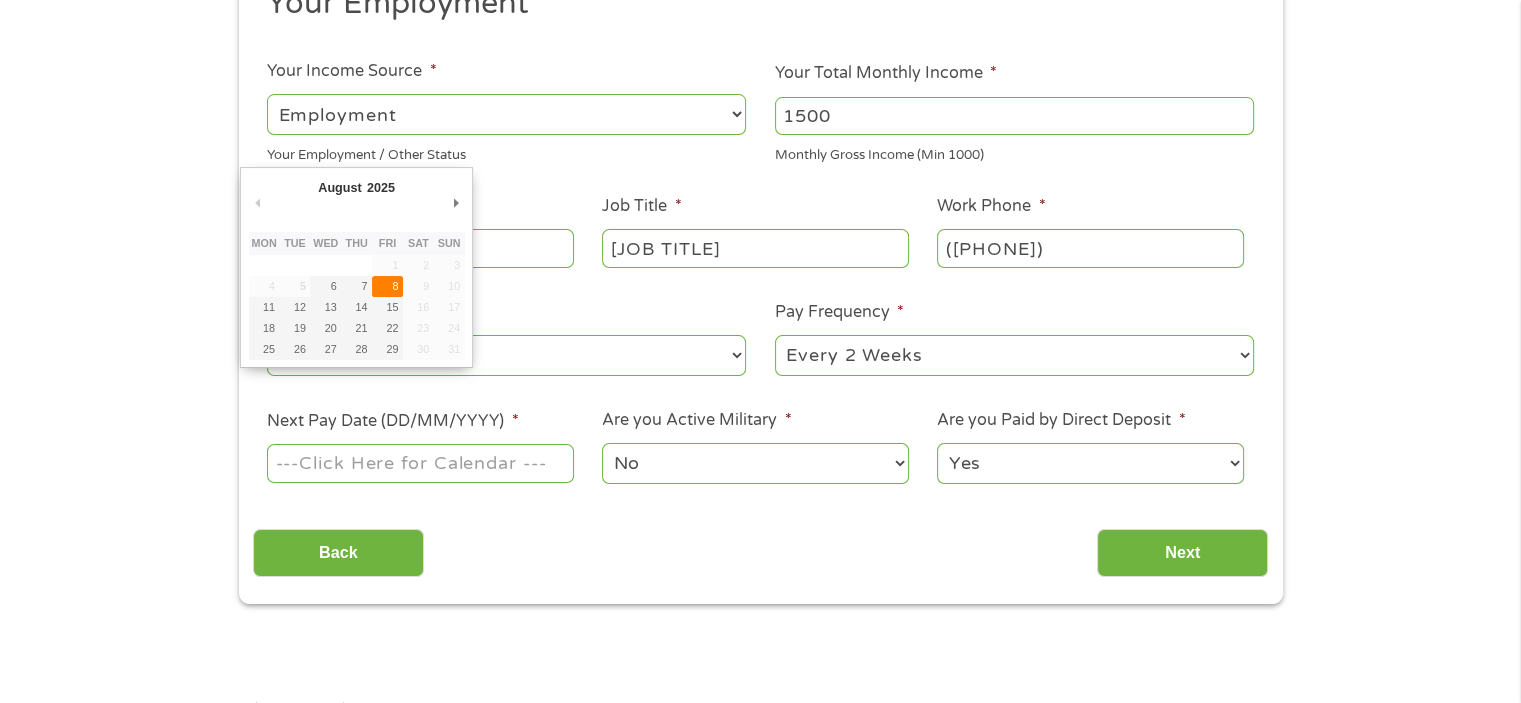 type on "08/08/2025" 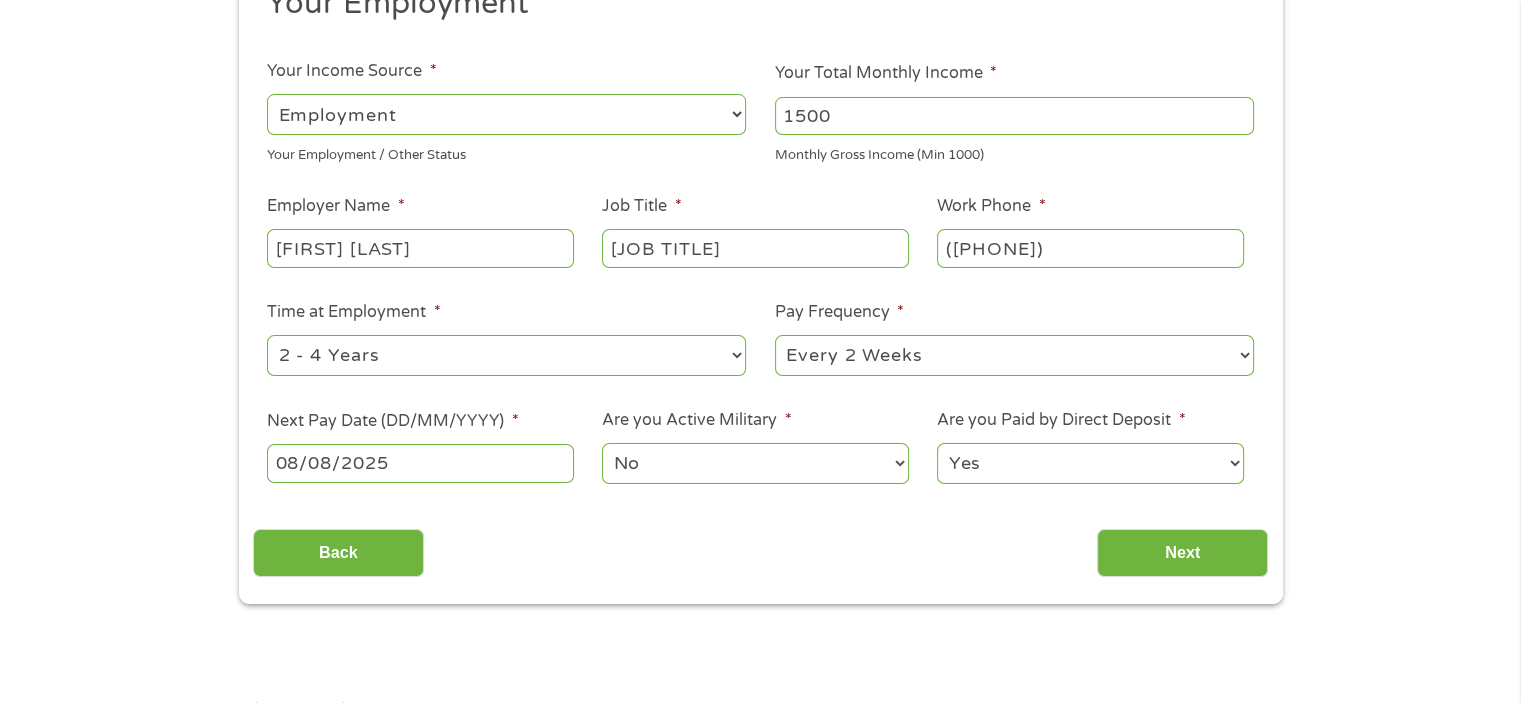 click on "No Yes" at bounding box center (755, 463) 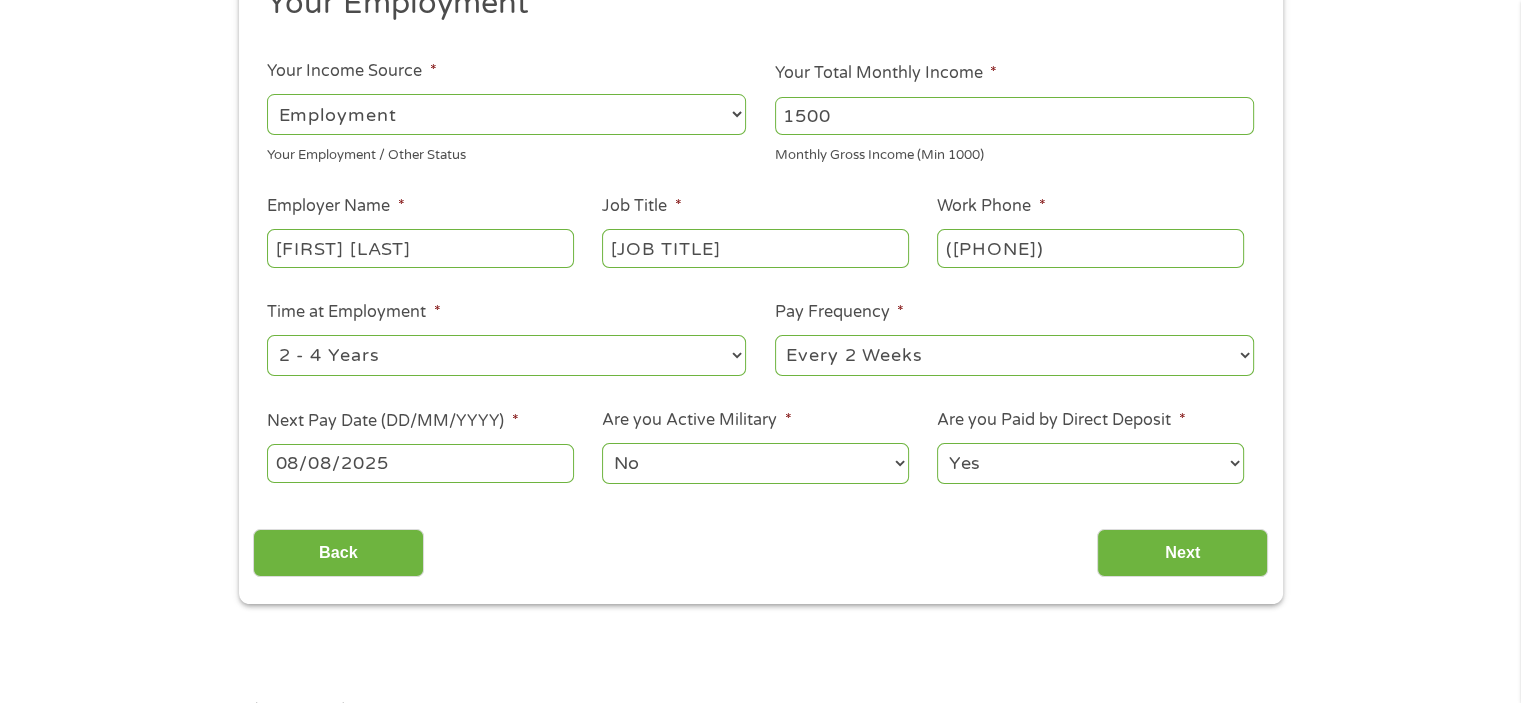 click on "Yes No" at bounding box center (1090, 463) 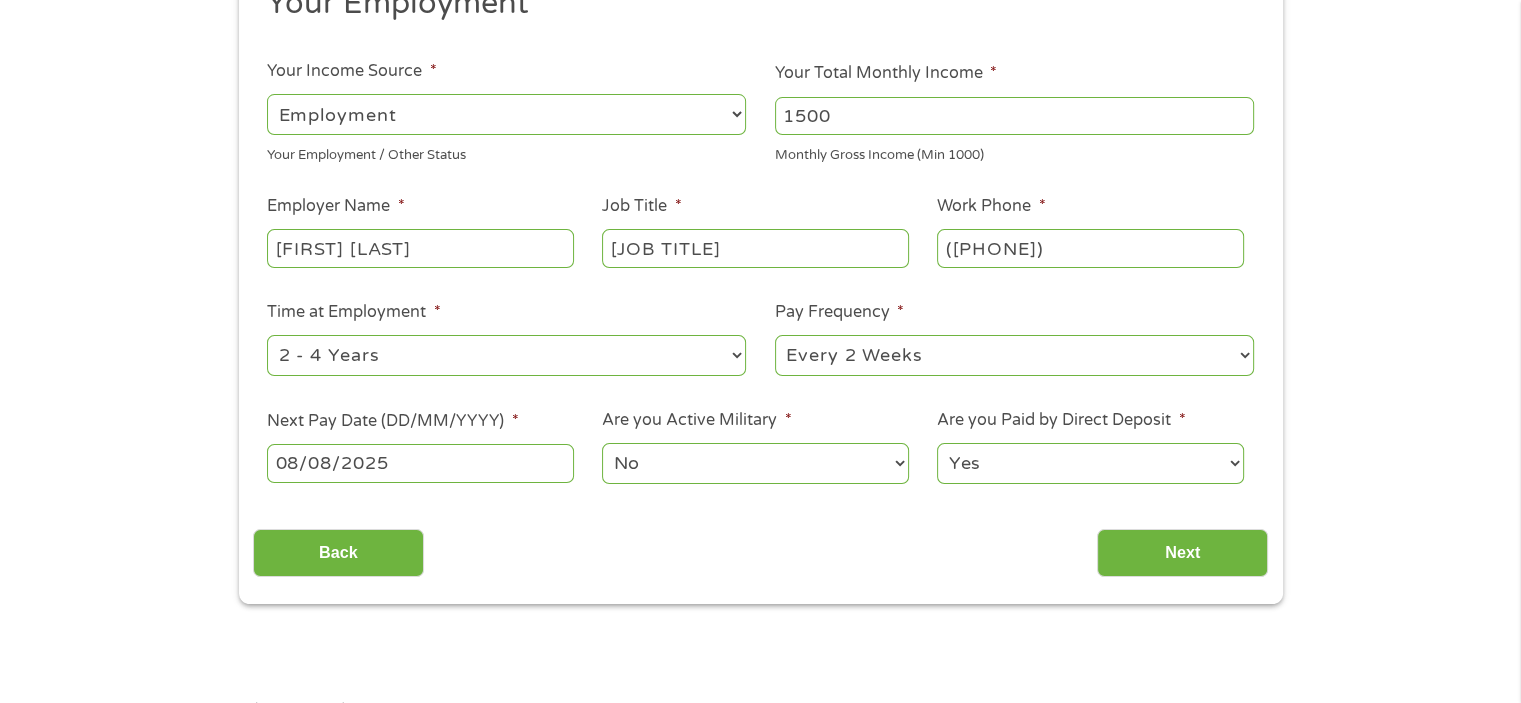 click on "Yes No" at bounding box center [1090, 463] 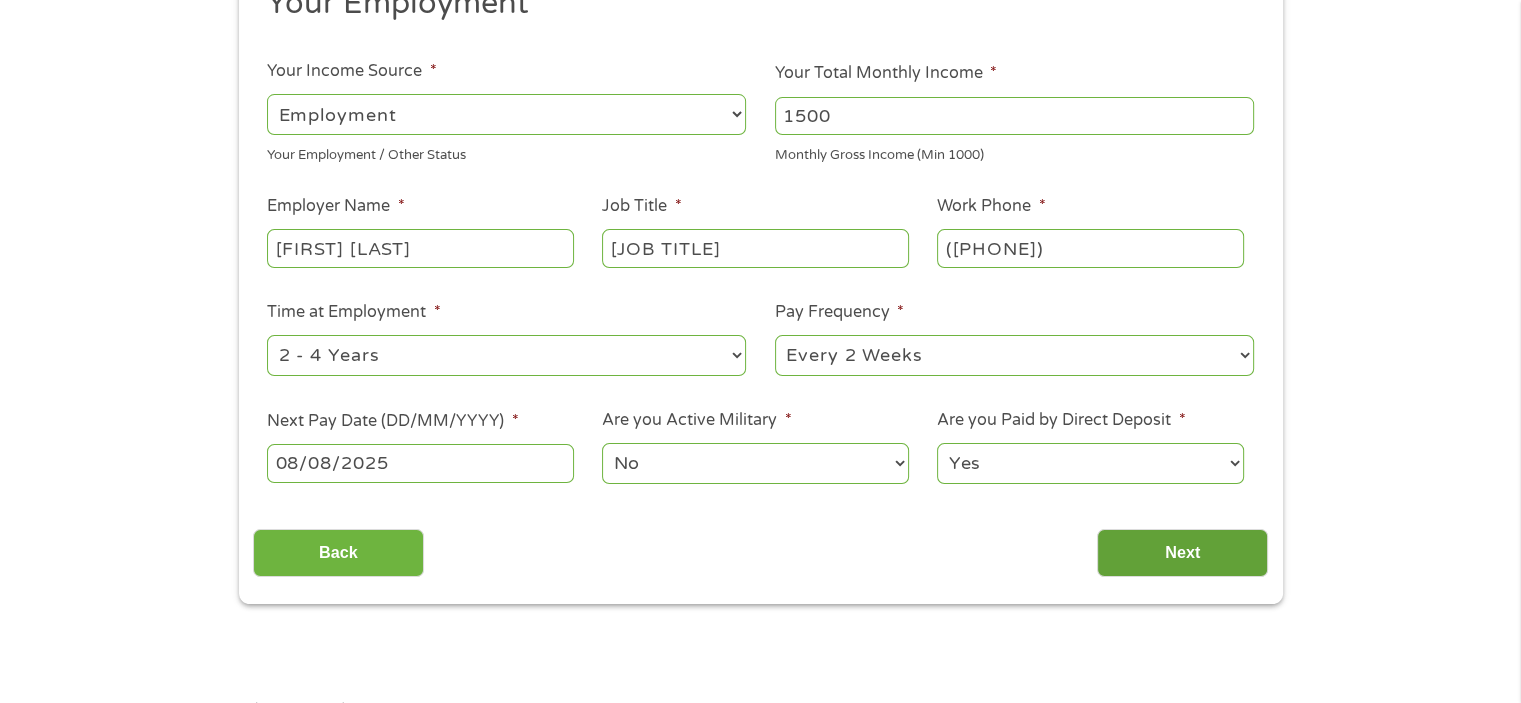click on "Next" at bounding box center [1182, 553] 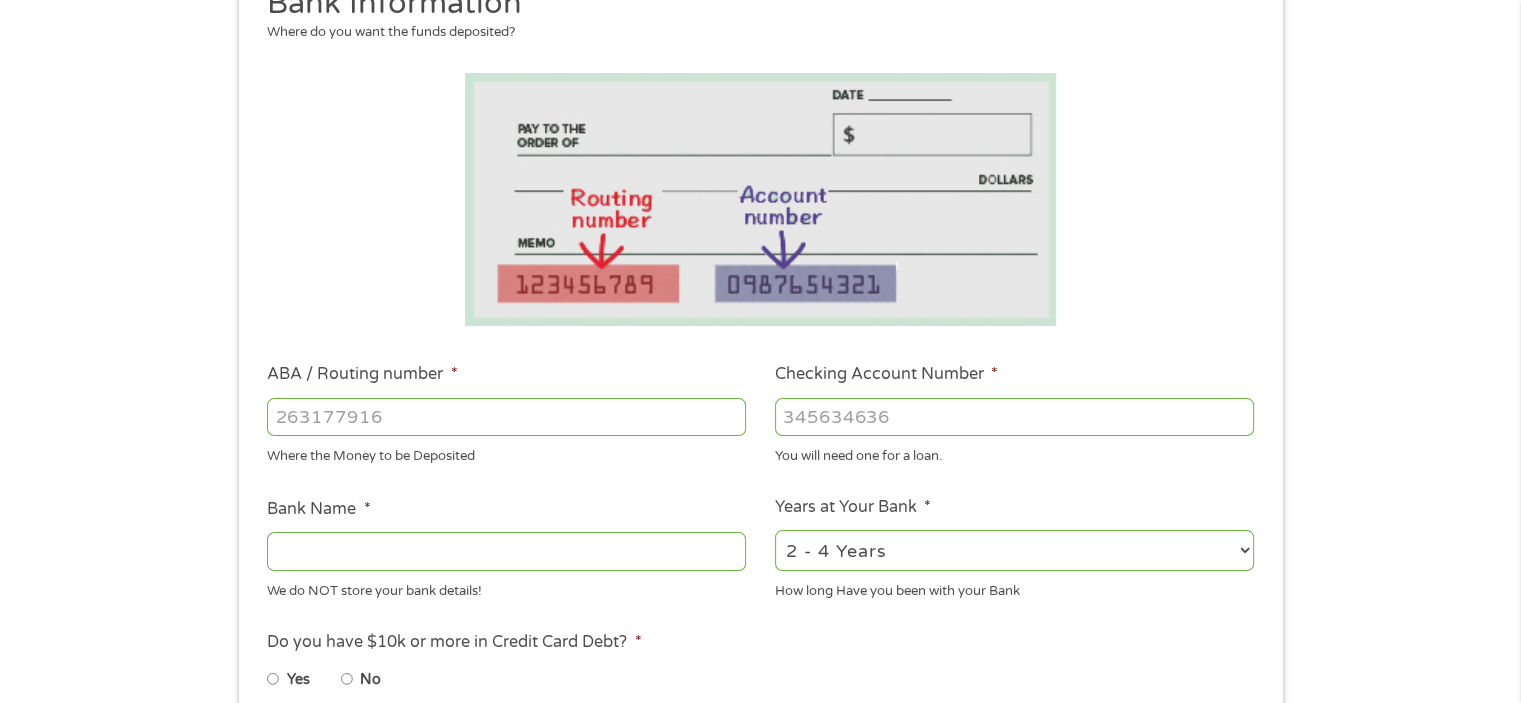scroll, scrollTop: 8, scrollLeft: 8, axis: both 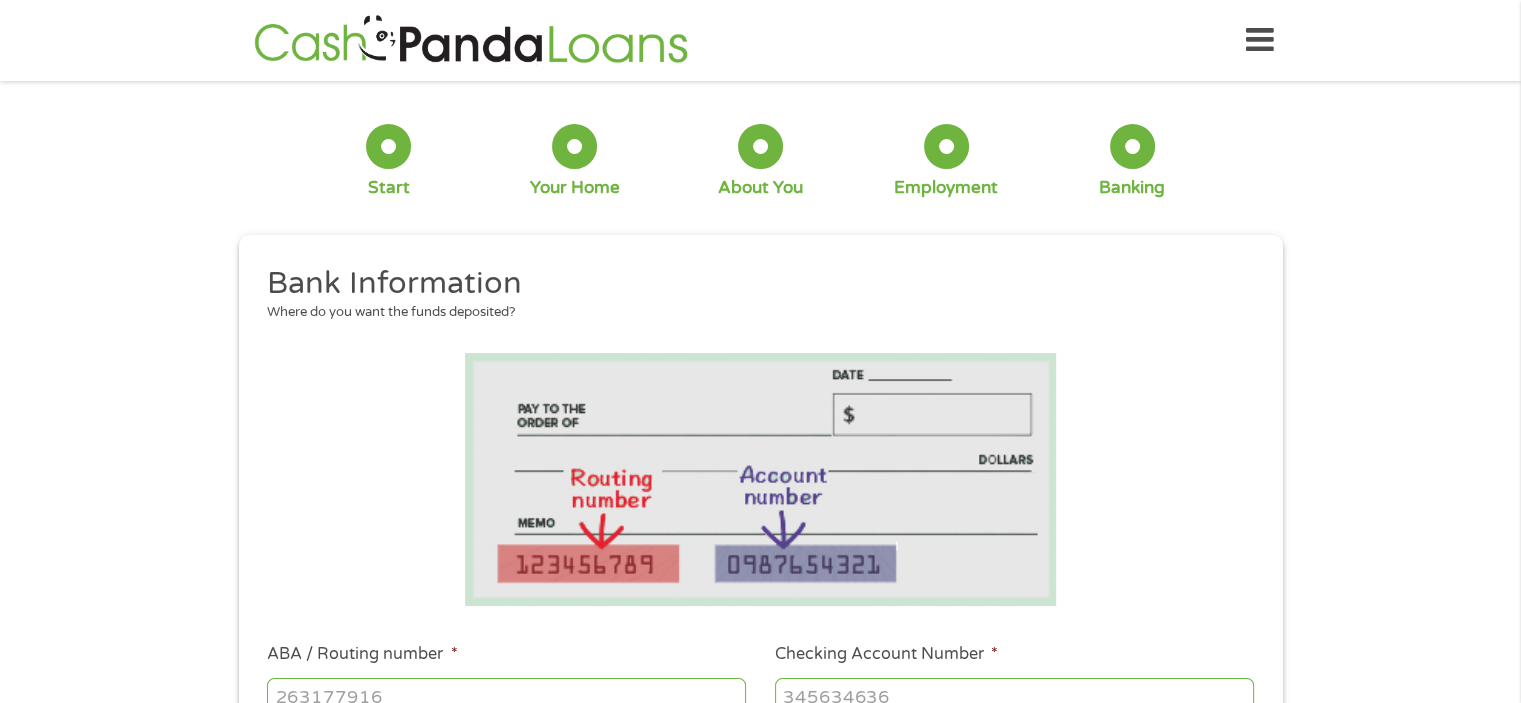 click on "Bank Information Where do you want the funds deposited? ABA / Routing number * Where the Money to be Deposited Checking Account Number * You will need one for a loan. Bank Name * We do NOT store your bank details! Years at Your Bank * 2 - 4 Years 6 - 12 Months 1 - 2 Years Over 4 Years How long Have you been with your Bank This field is hidden when viewing the form My Credit Score --- Choose one --- Not Sure Excellent (700+) Good (600-700) Fair (500 - 600) Poor (under 500) * This choice Won’t affect your application This field is hidden when viewing the form Loan Reason --- Choose one --- Debt Consolidation Paying Bills Credit Card Bills Student Loan Home Improvement Big Purchase Medical Expenses Vacation Other * This choice Won’t affect your application Do you have $10k or more in Credit Card Debt? *
Yes
No
Terms and conditions
unsubscribe   of these communications at any time.
Terms and conditions *
,  Tree" at bounding box center [760, 744] 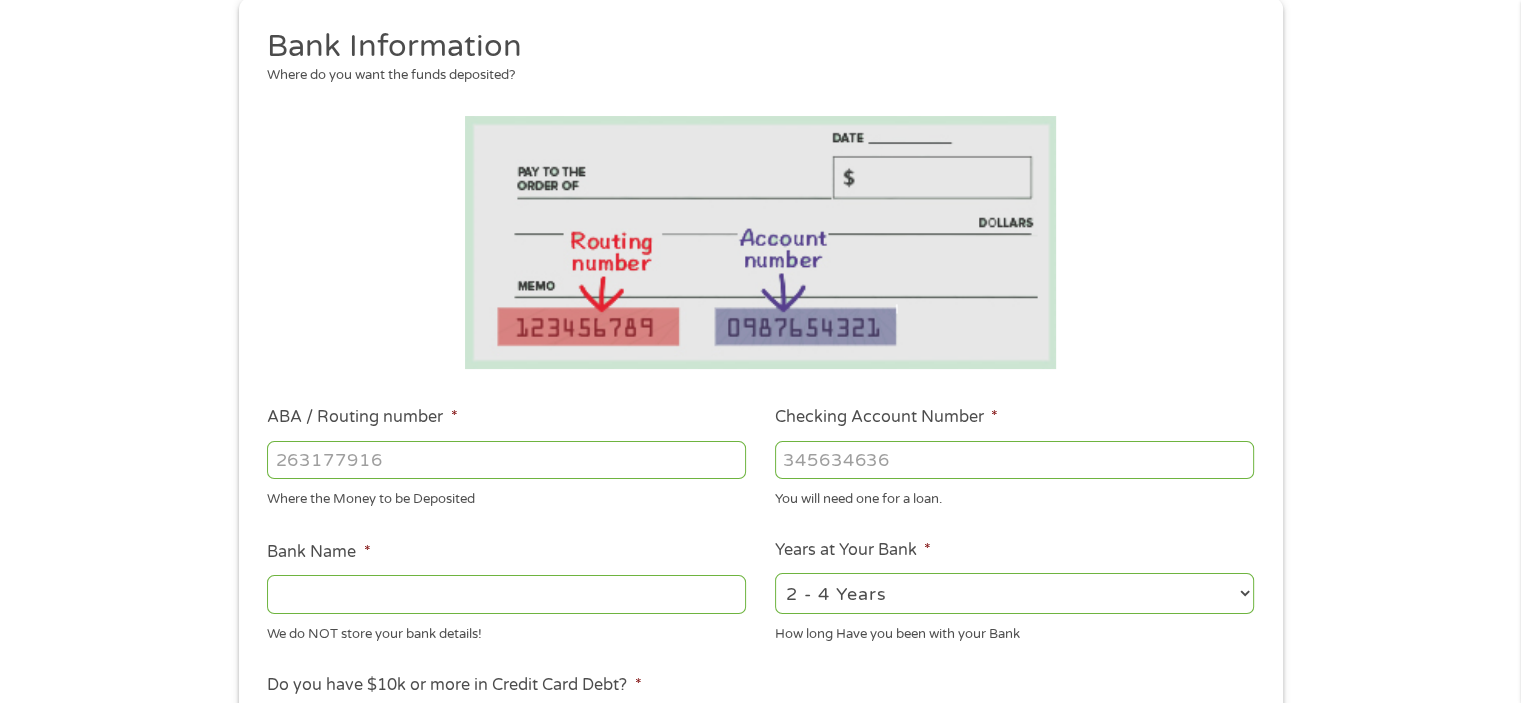 scroll, scrollTop: 440, scrollLeft: 0, axis: vertical 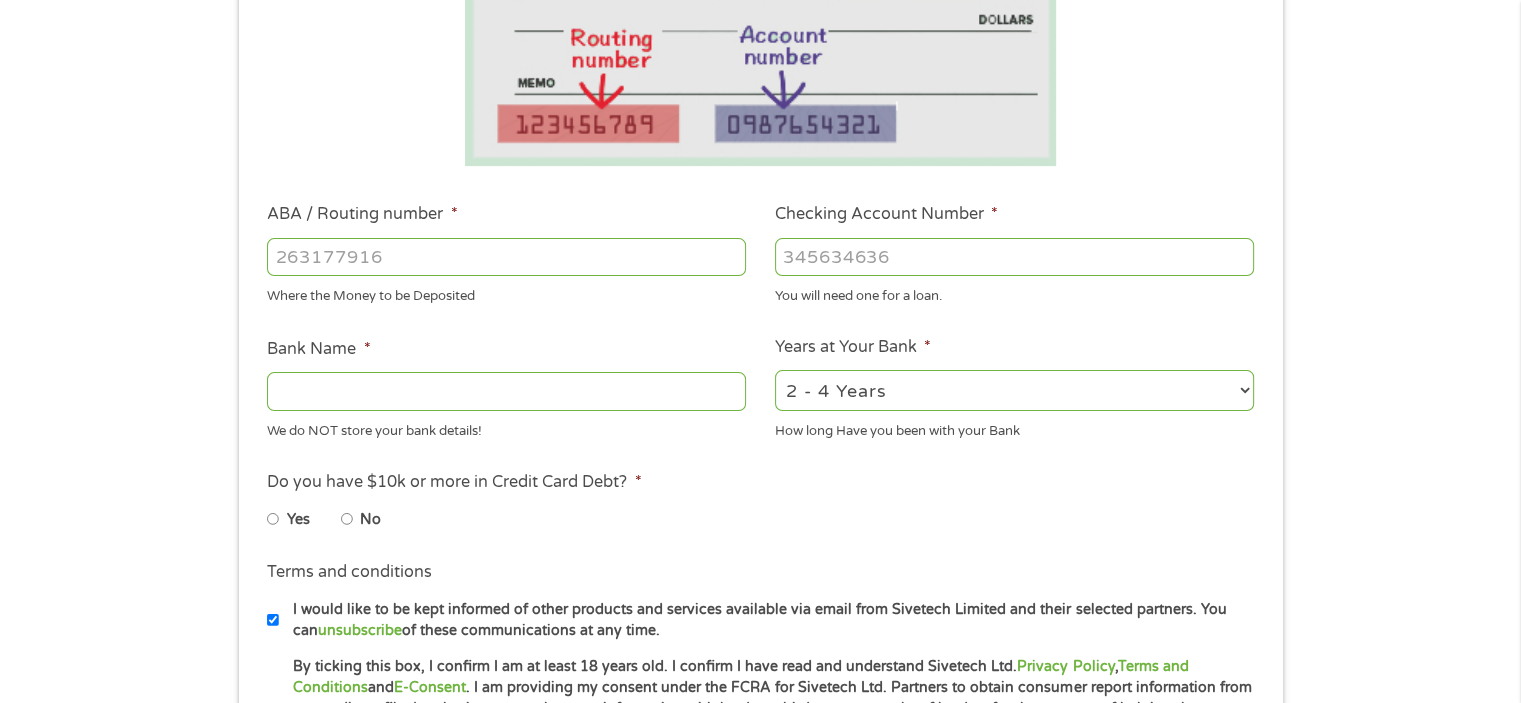 click on "ABA / Routing number *" at bounding box center (506, 257) 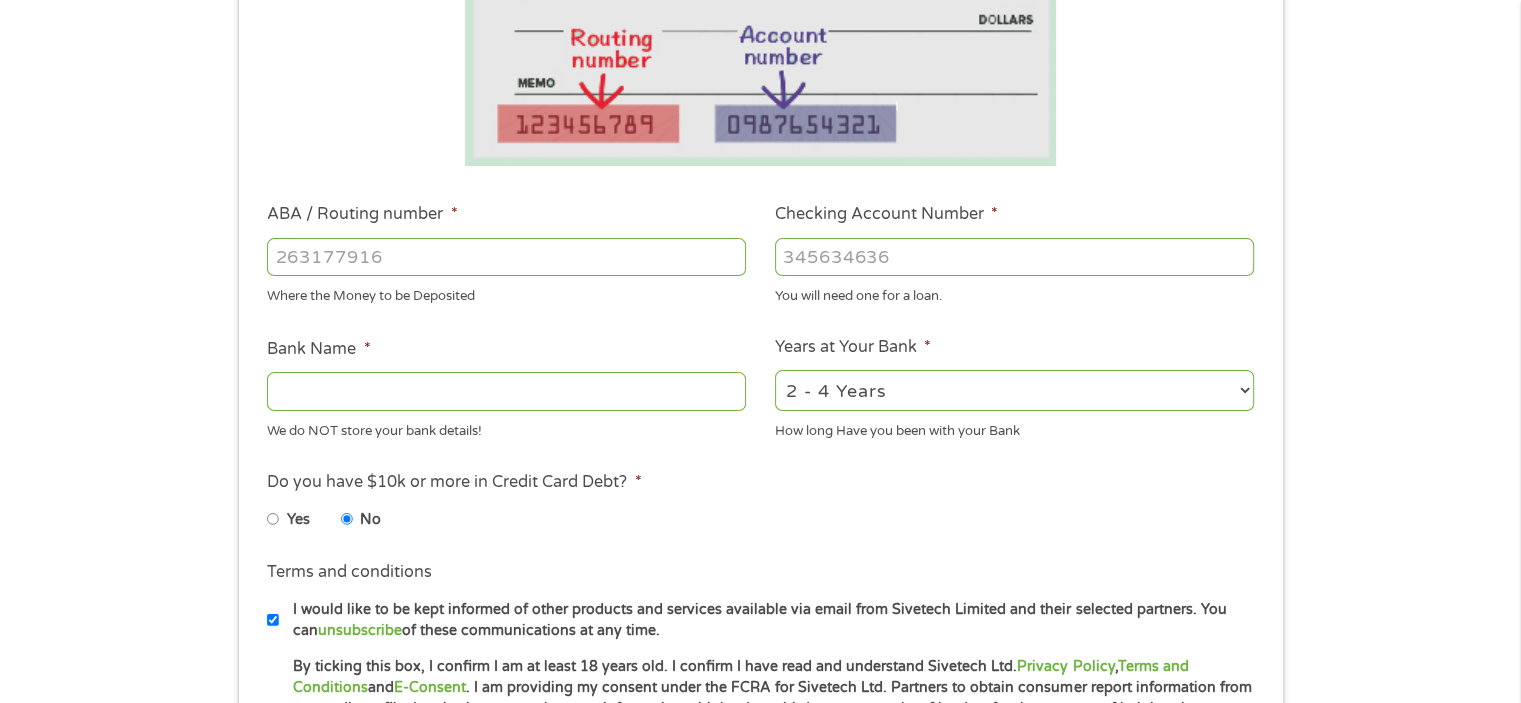 click on "ABA / Routing number *" at bounding box center (506, 257) 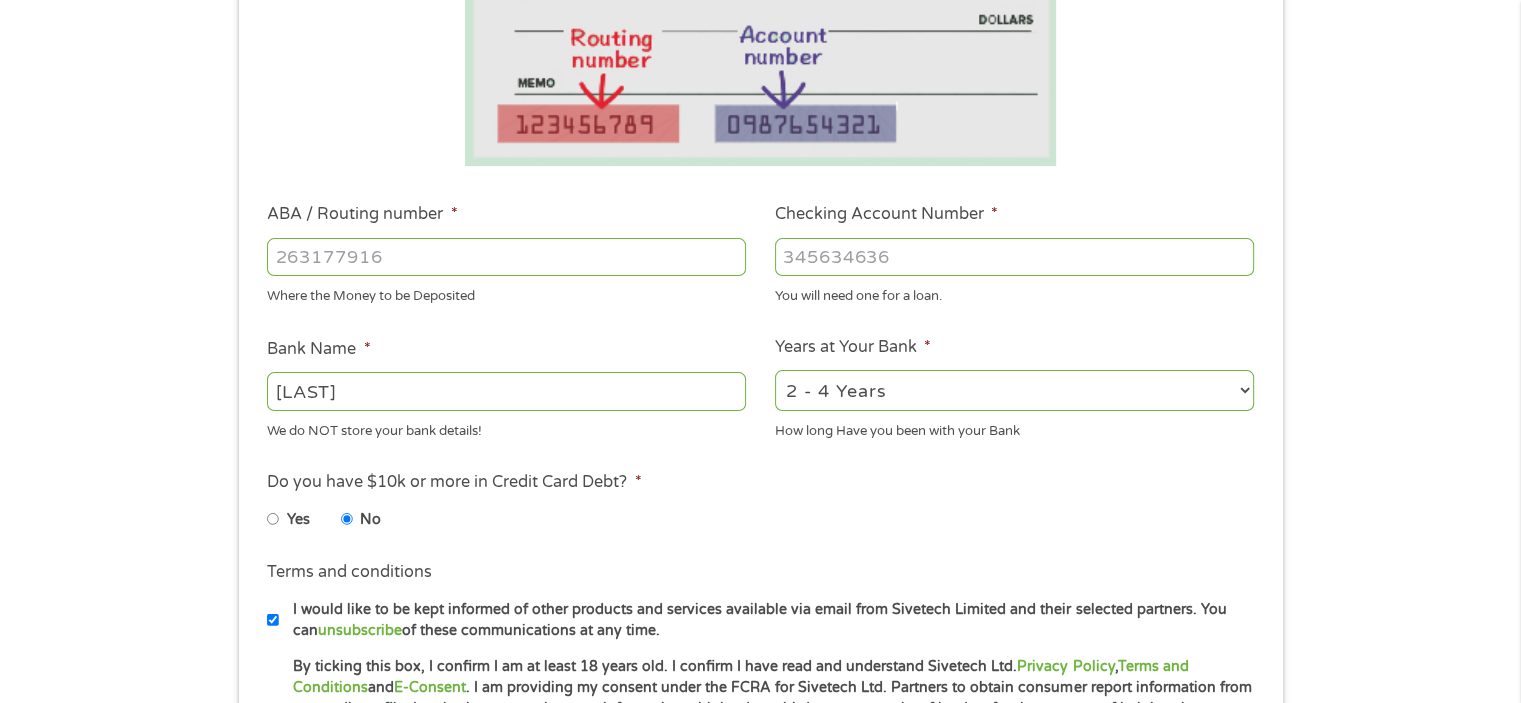 type on "[LAST]" 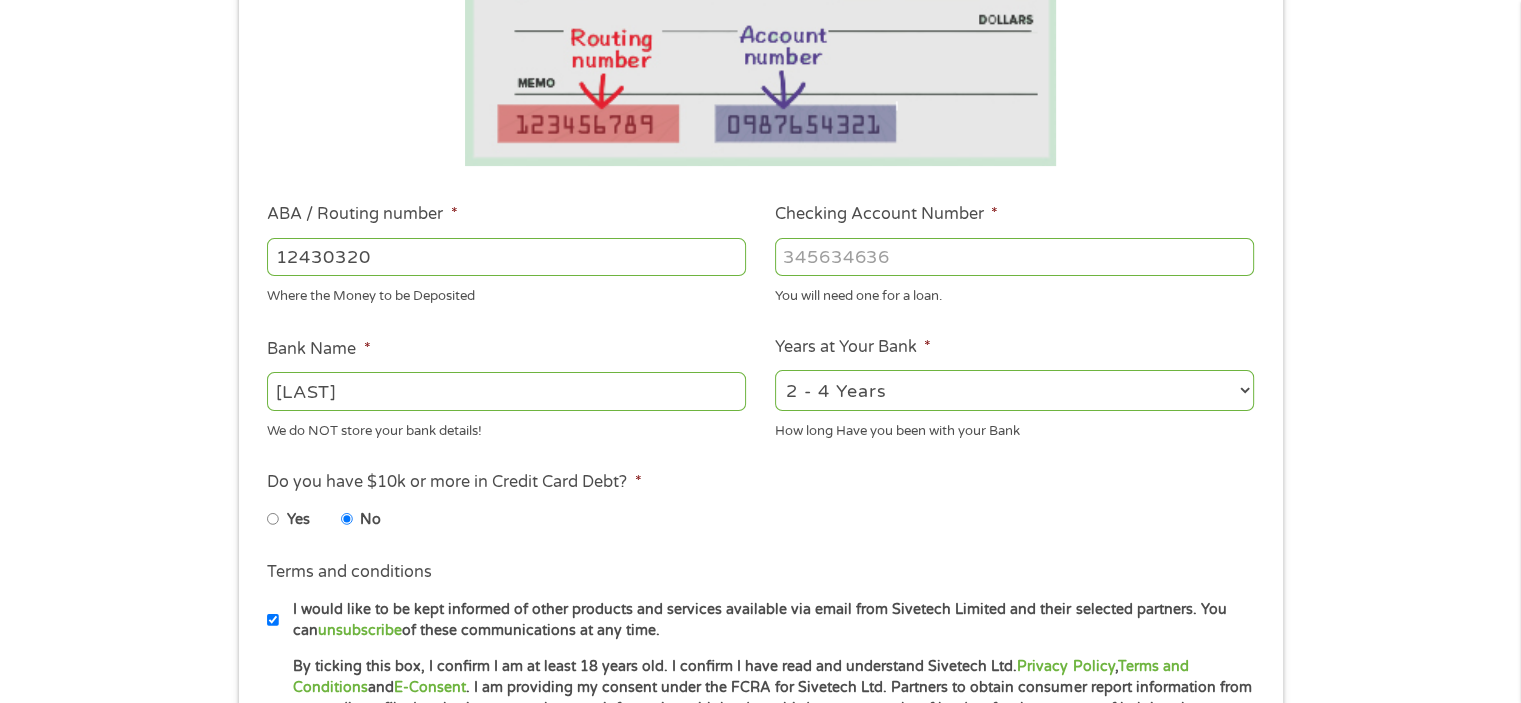 type on "124303201" 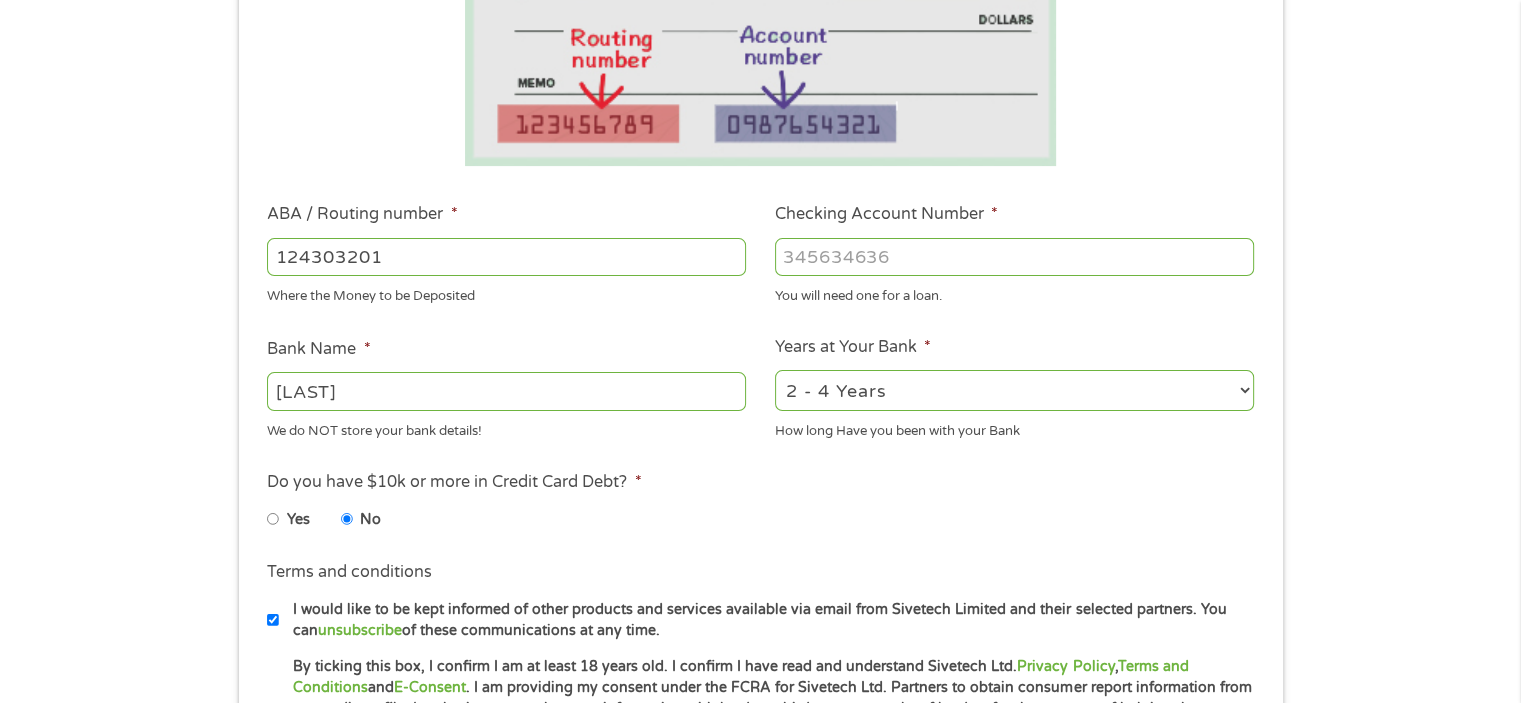 type on "VARO BANK, NATIONAL ASSOCIATION" 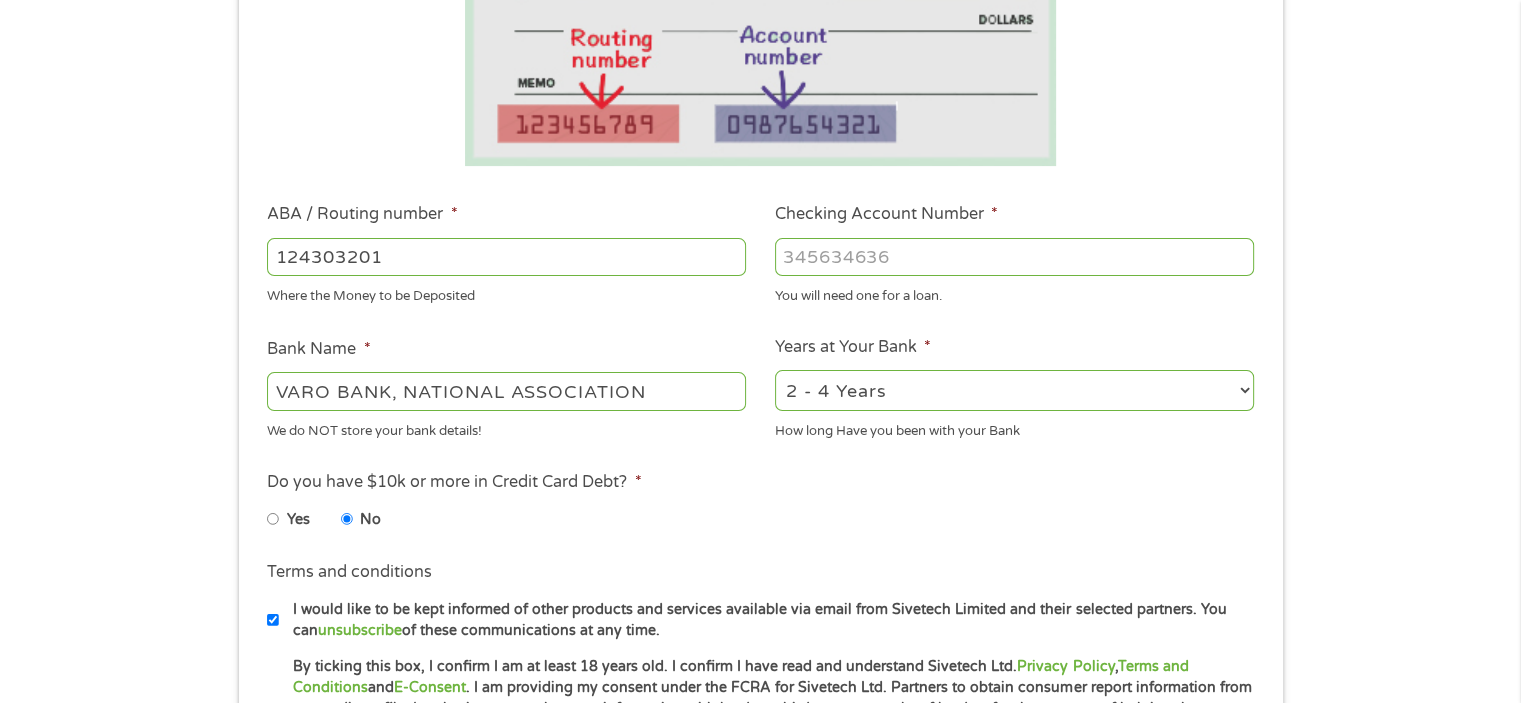 type on "124303201" 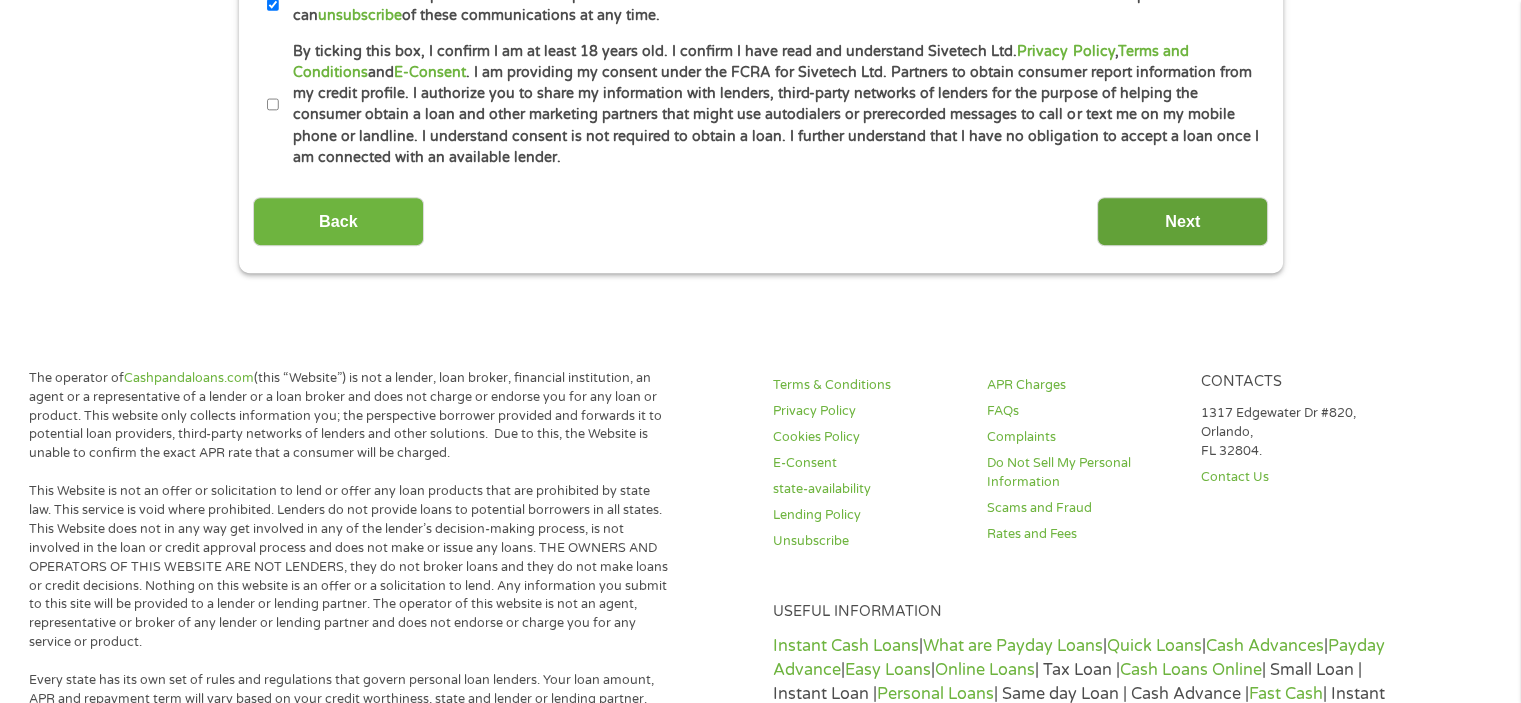 type on "[NUMBER]" 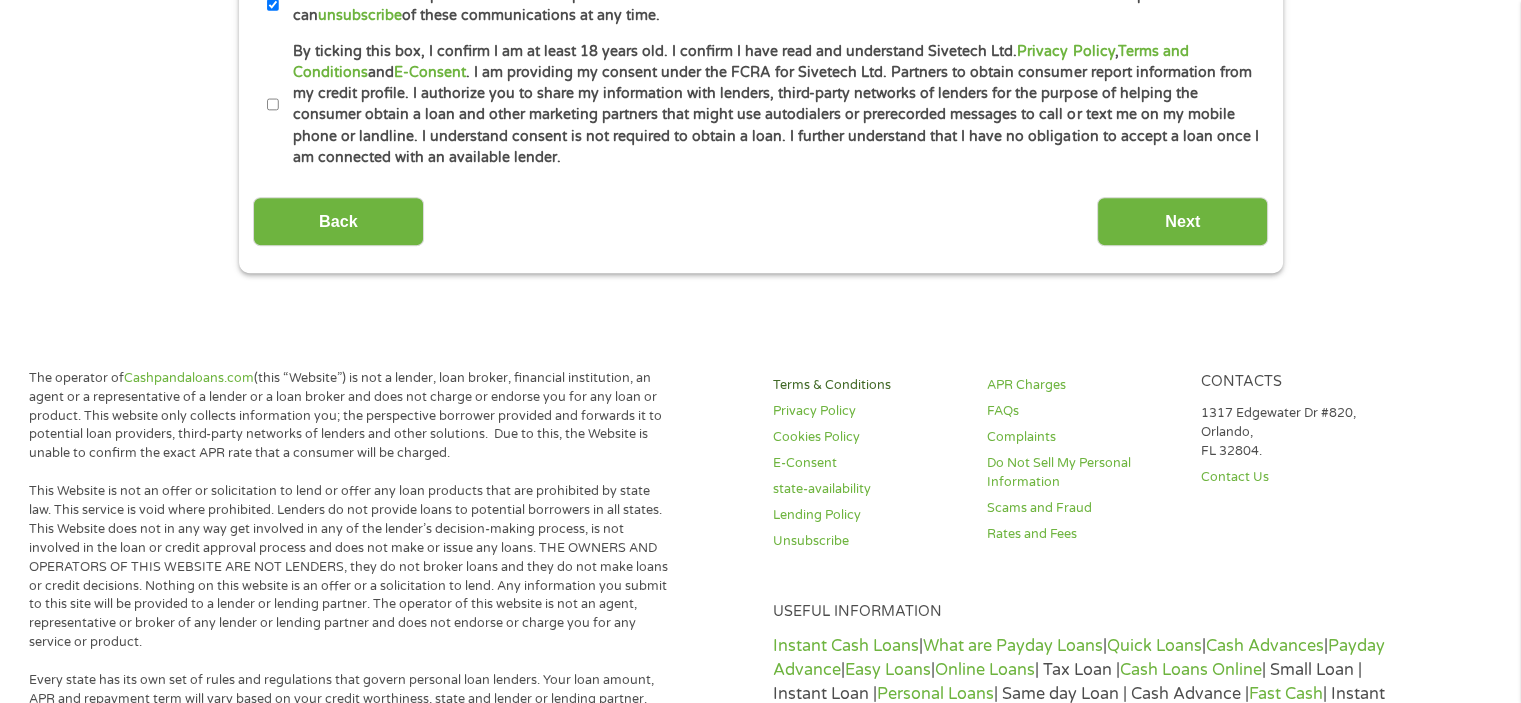 click on "1 Start 2 Your Home 3 About You 4 Employment 5 Banking 6
This field is hidden when viewing the form gclid Cj0KCQjw18bEBhCBARIsAKuAFEbgM7GVNxioOs1aP_UYIp93gKwydsR71Iw2kIPRgNOQoztO9uBgMuIaAs0cEALw_wcB This field is hidden when viewing the form Referrer https://www.cashpandaloans.com/payday-loans/?medium=adwords&source=adwords&campaign=22082442849&adgroup=171710594054&creative=711039648649&position=&keyword=anydaycash&utm_term=searchterm&matchtype=e&device=c&network=g&gad_source=1&gad_campaignid=22082442849&gbraid=0AAAAABxw2IhMYLMOg3AyRGfAkQeuXREAN&gclid=Cj0KCQjw18bEBhCBARIsAKuAFEbgM7GVNxioOs1aP_UYIp93gKwydsR71Iw2kIPRgNOQoztO9uBgMuIaAs0cEALw_wcB This field is hidden when viewing the form Source adwords This field is hidden when viewing the form Campaign 22082442849 This field is hidden when viewing the form Medium adwords This field is hidden when viewing the form adgroup 171710594054" at bounding box center (760, -323) 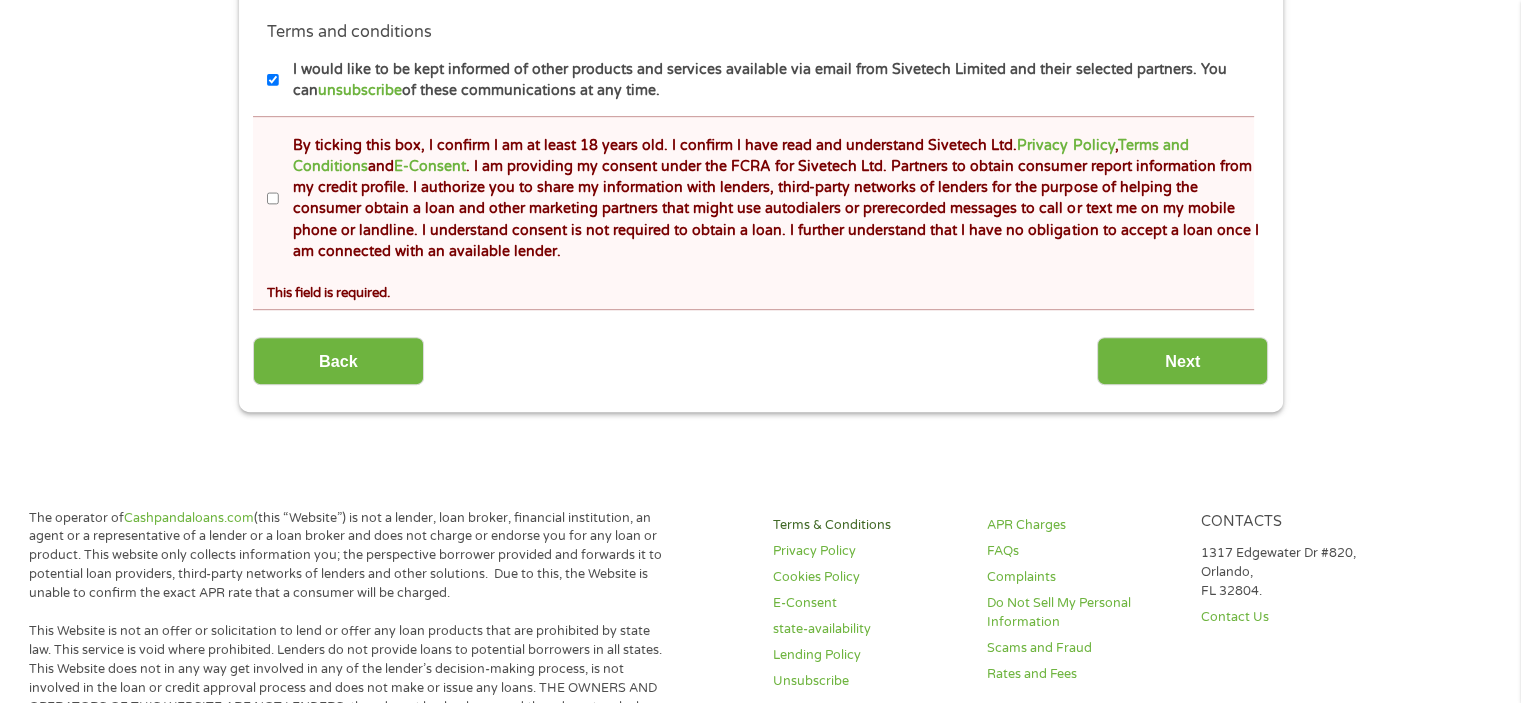 scroll, scrollTop: 950, scrollLeft: 0, axis: vertical 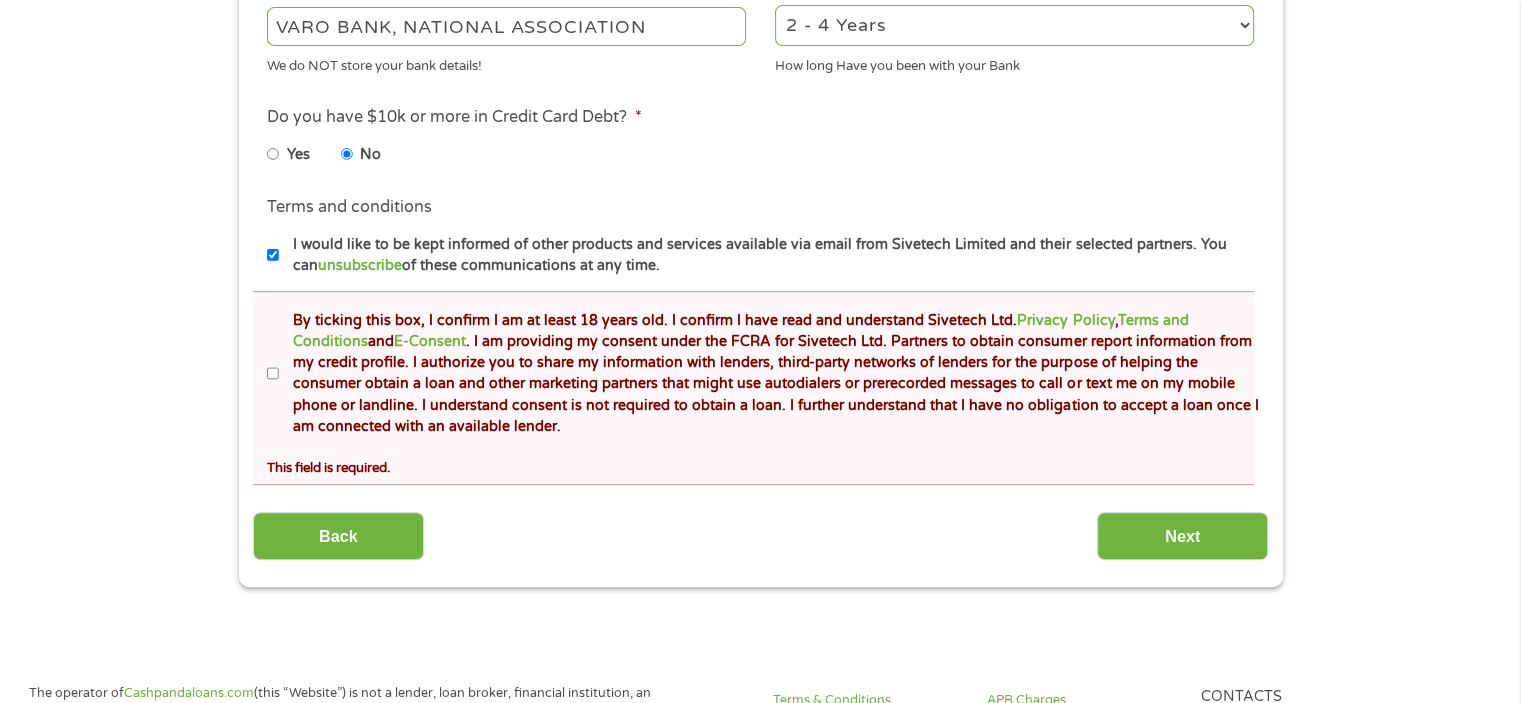 click on "By ticking this box, I confirm I am at least 18 years old. I confirm I have read and understand Sivetech Ltd.  Privacy Policy ,  Terms and Conditions  and  E-Consent . I am providing my consent under the FCRA for Sivetech Ltd. Partners to obtain consumer report information from my credit profile. I authorize you to share my information with lenders, third-party networks of lenders for the purpose of helping the consumer obtain a loan and other marketing partners that might use autodialers or prerecorded messages to call or text me on my mobile phone or landline. I understand consent is not required to obtain a loan. I further understand that I have no obligation to accept a loan once I am connected with an available lender." at bounding box center [273, 374] 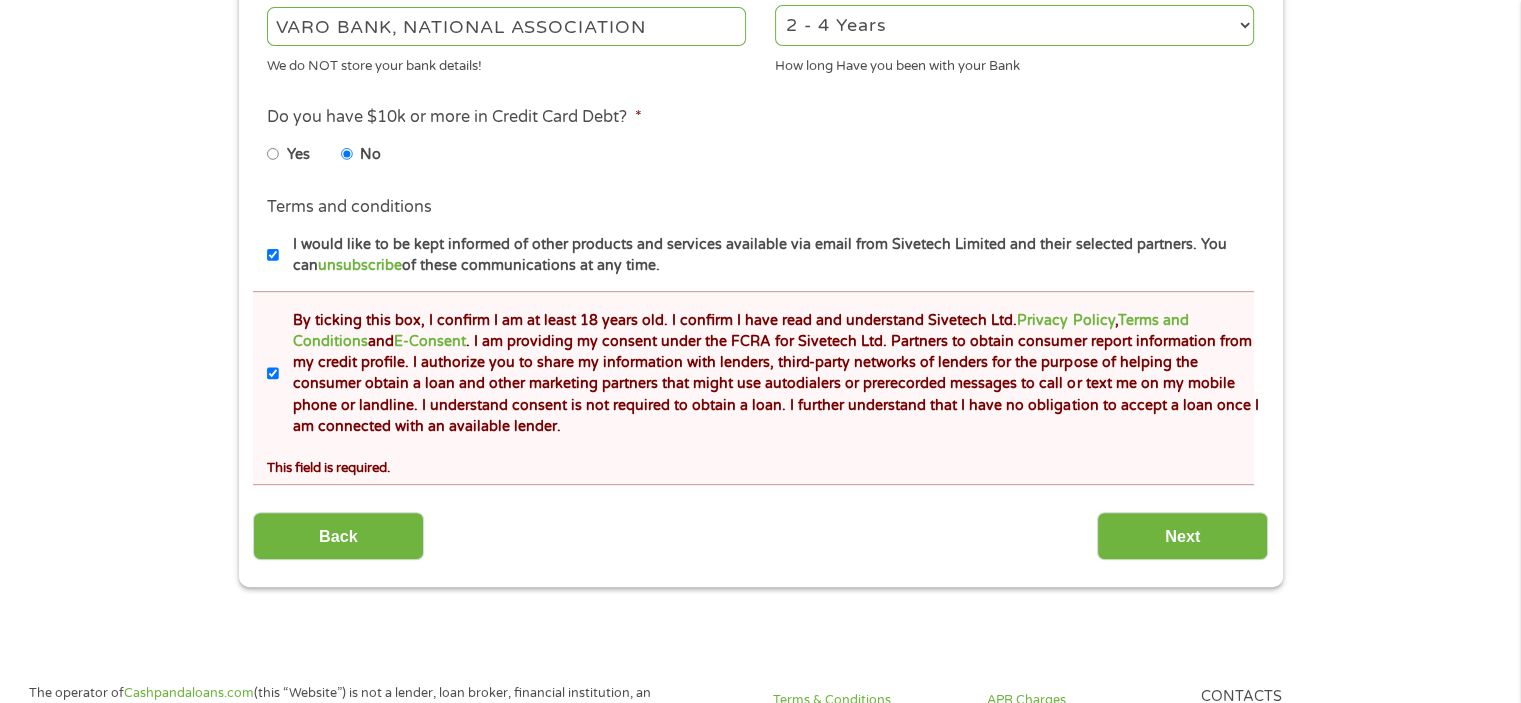 click on "I would like to be kept informed of other products and services available via email from Sivetech Limited and their selected partners. You can   unsubscribe   of these communications at any time." at bounding box center [769, 255] 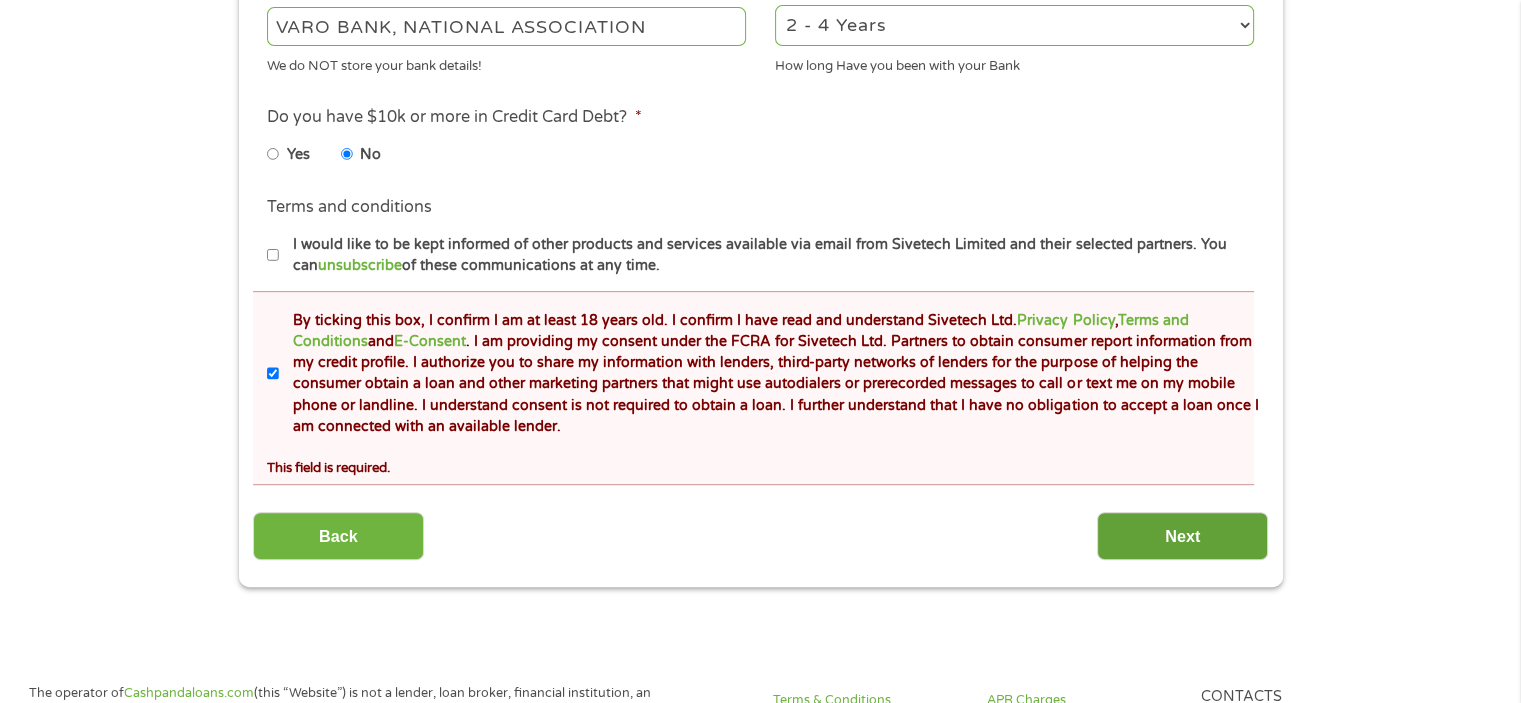 click on "Next" at bounding box center (1182, 536) 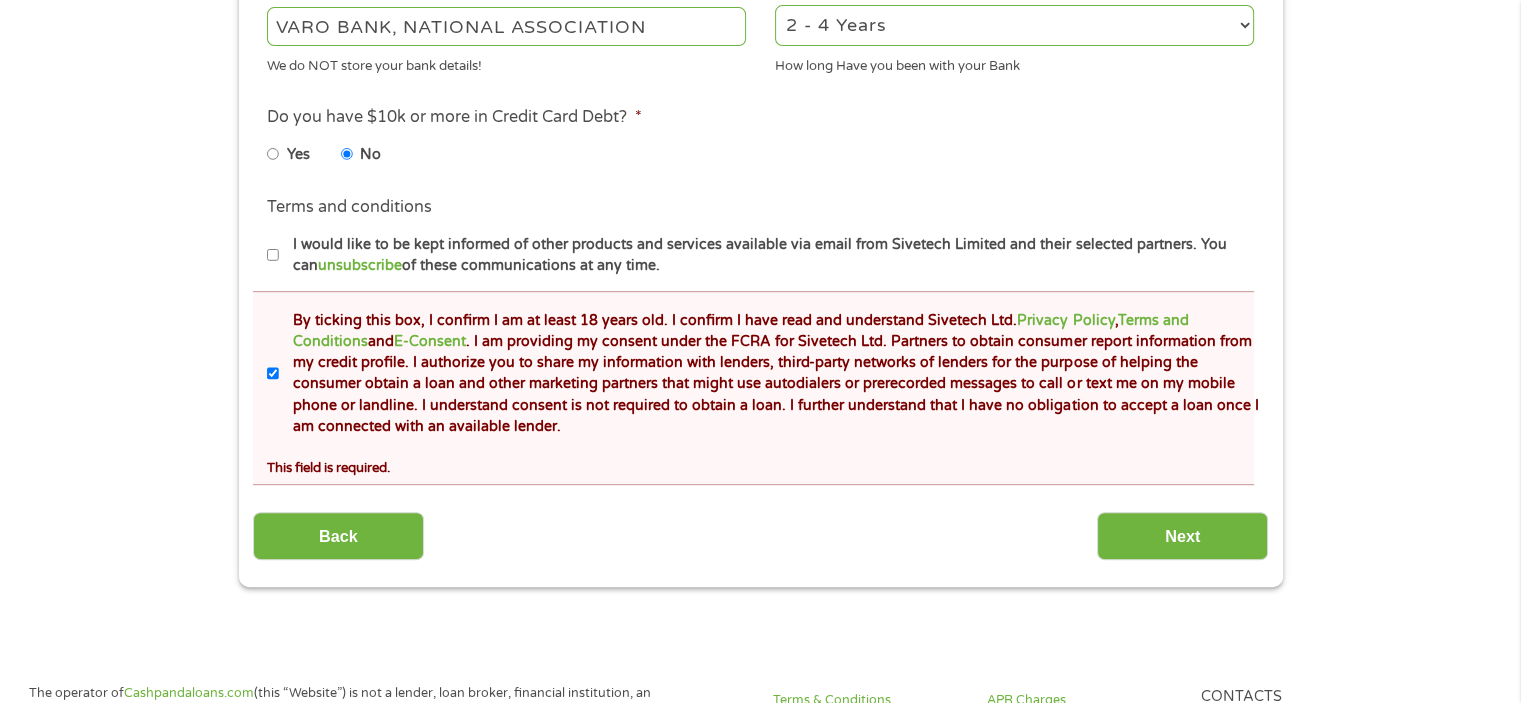 scroll, scrollTop: 8, scrollLeft: 8, axis: both 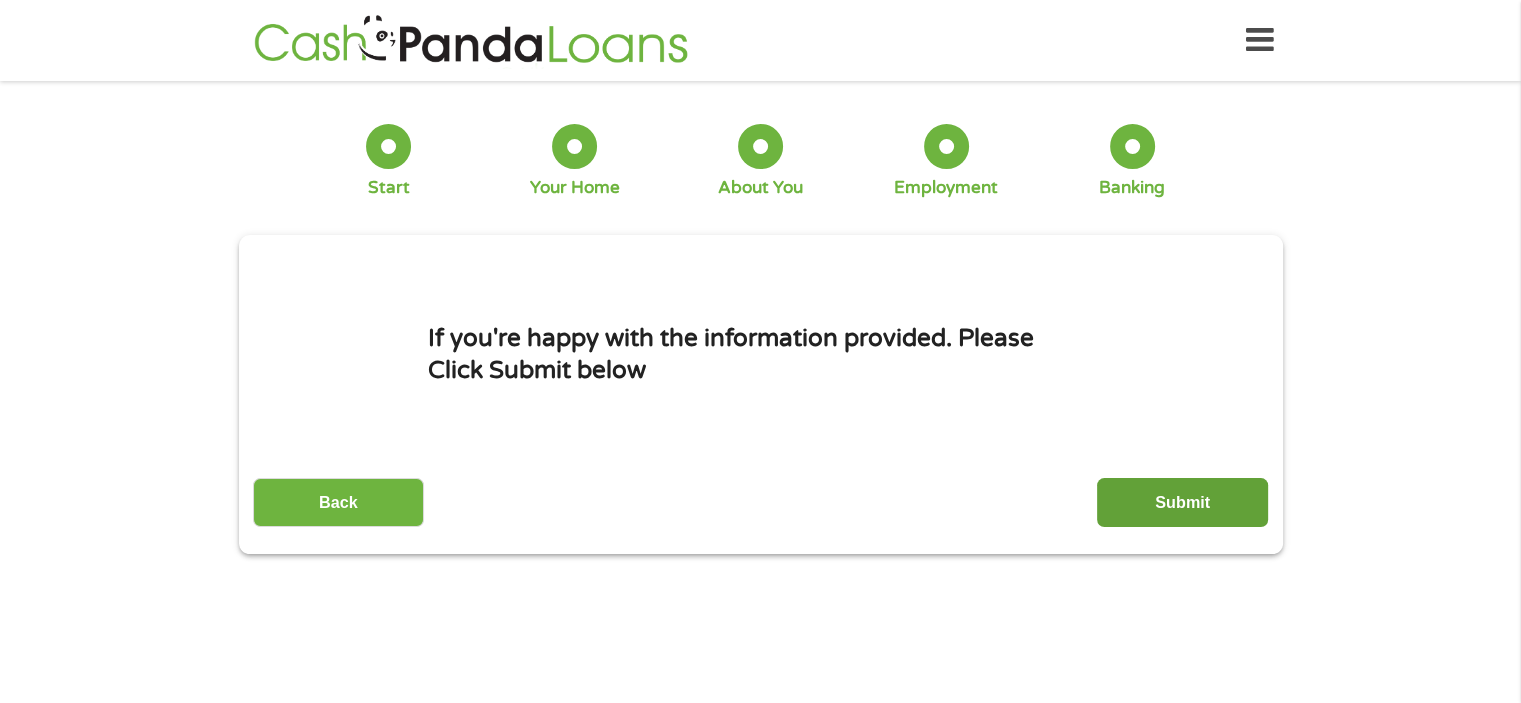 click on "Submit" at bounding box center [1182, 502] 